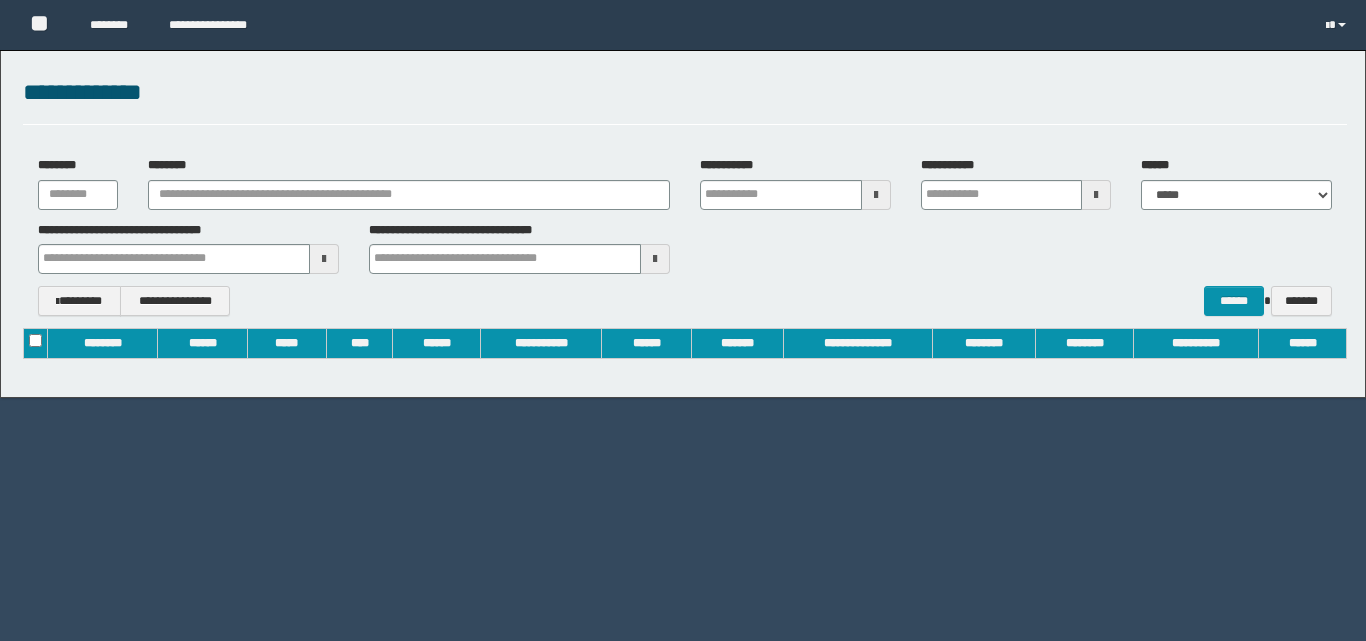 scroll, scrollTop: 0, scrollLeft: 0, axis: both 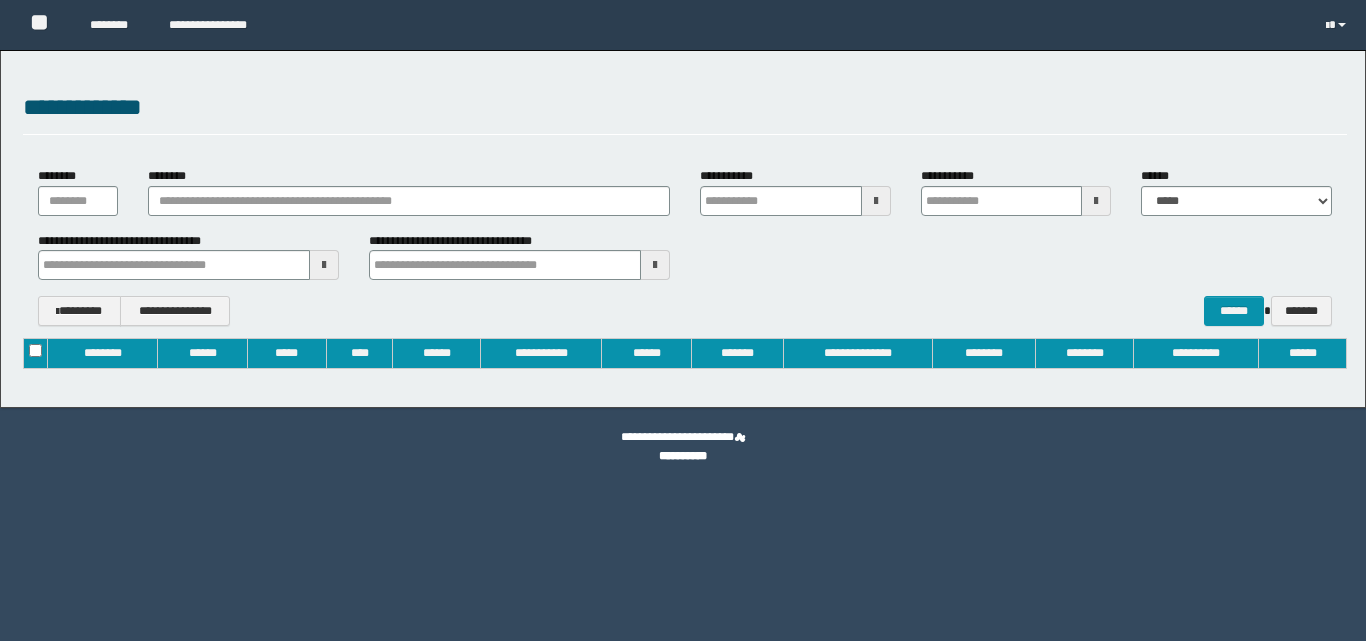 type on "**********" 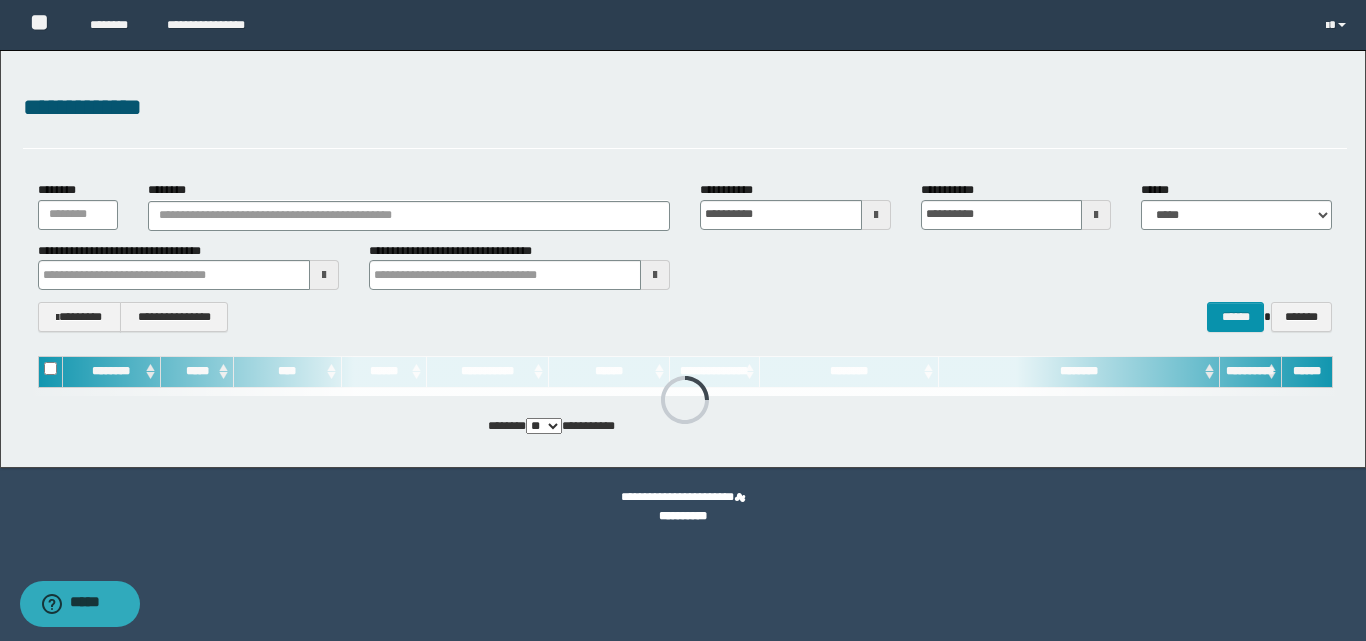 scroll, scrollTop: 0, scrollLeft: 0, axis: both 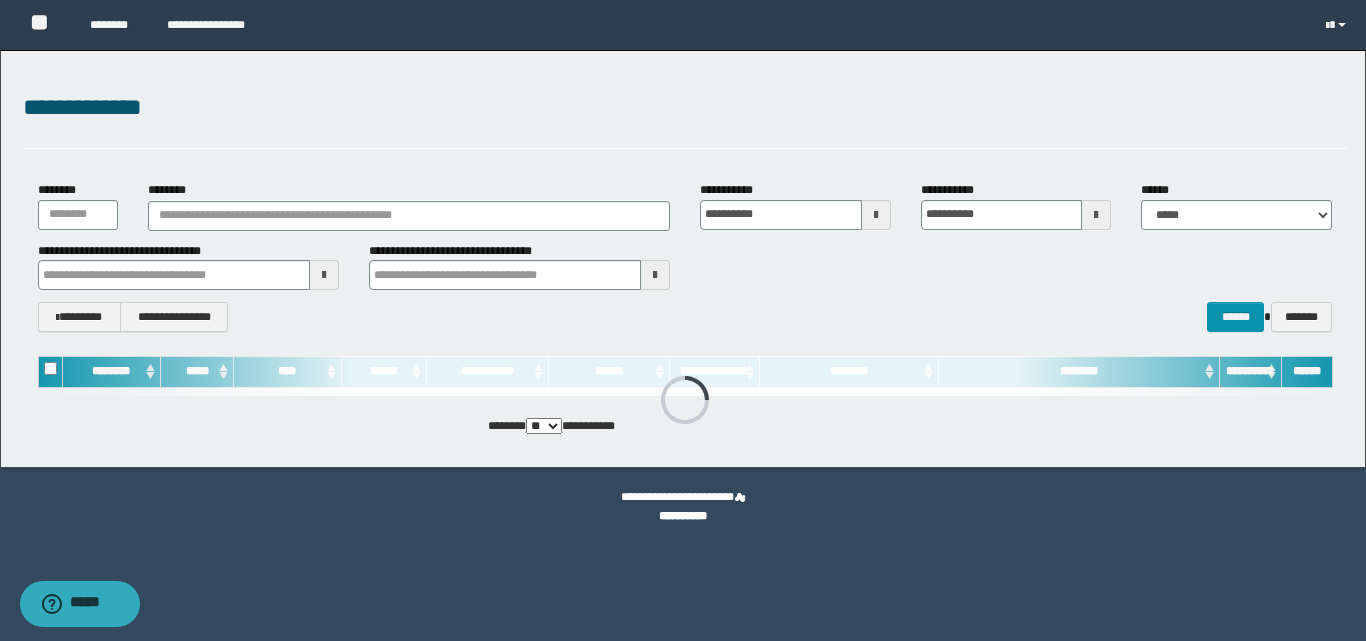 type 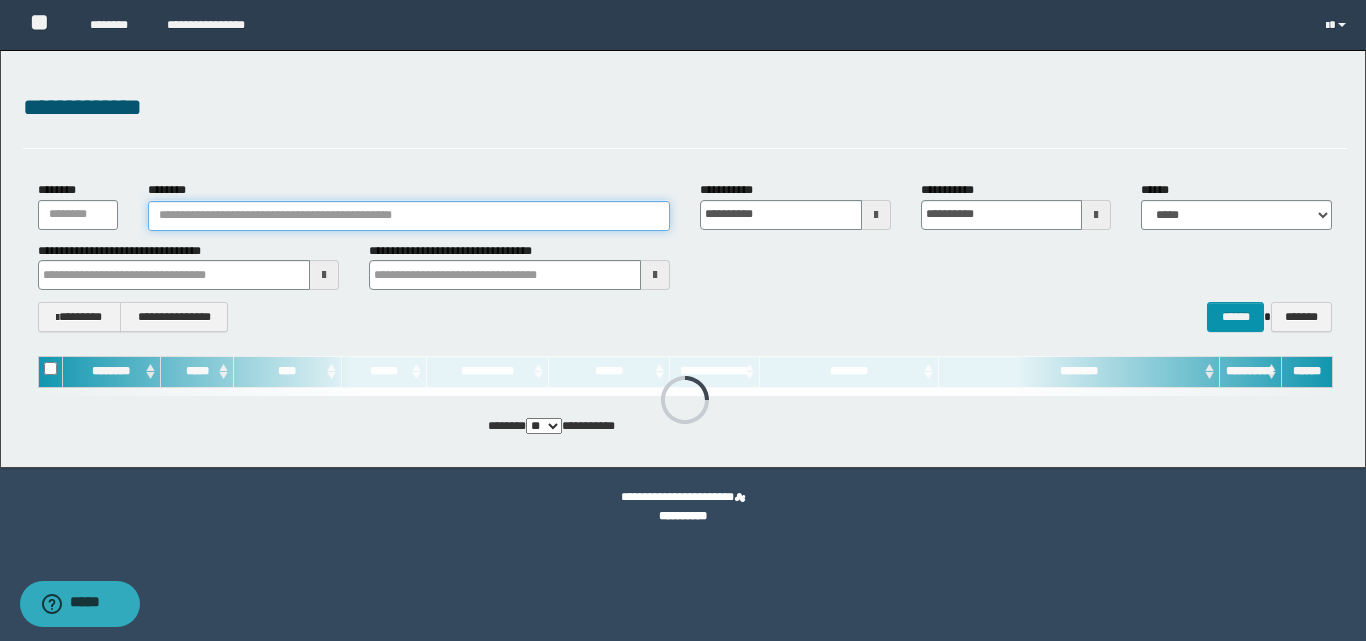 click on "********" at bounding box center (409, 216) 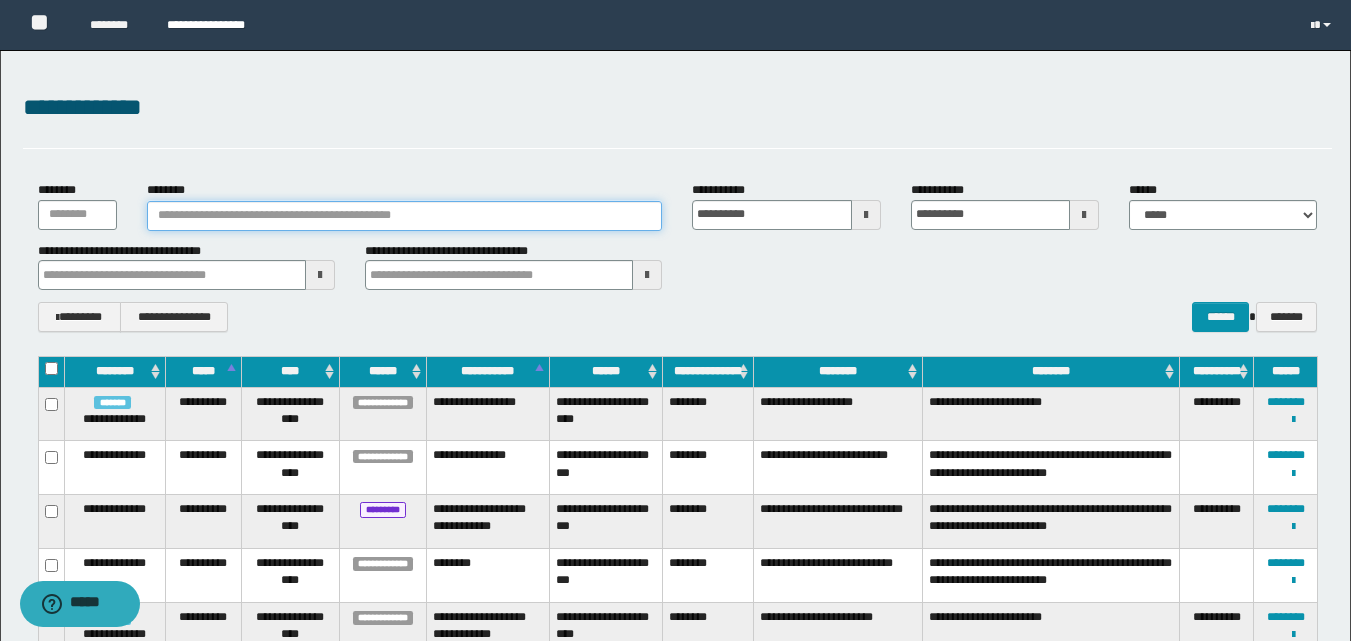 type 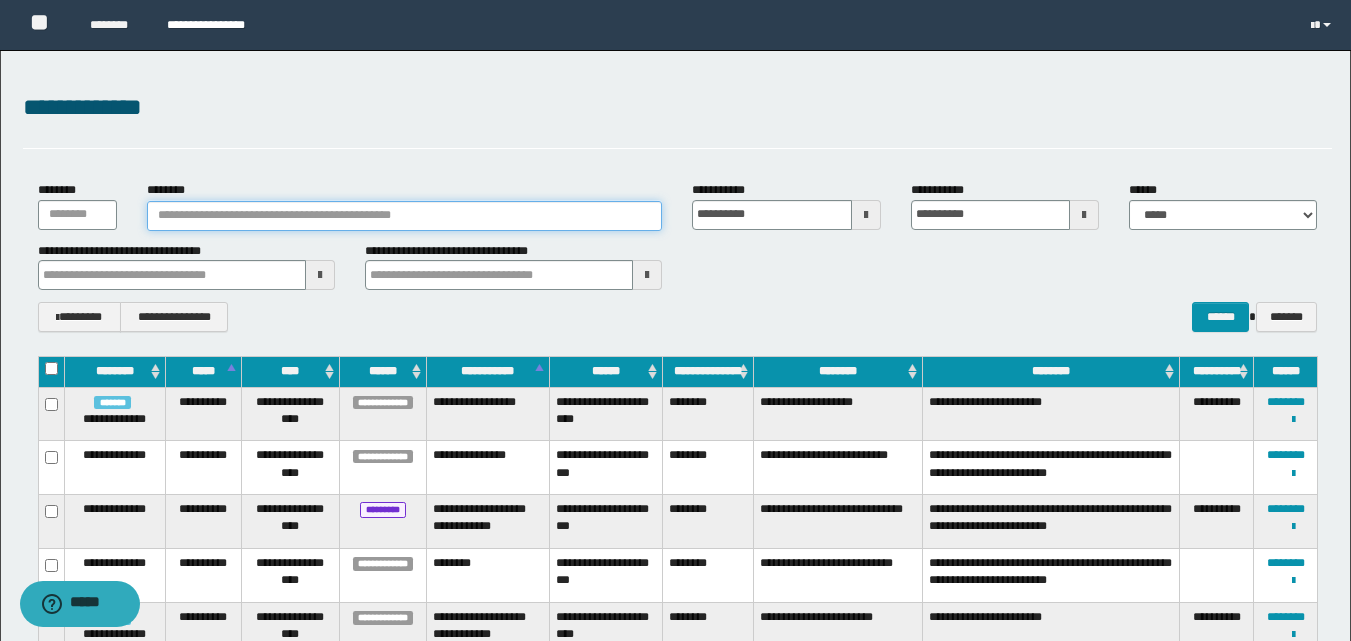 type 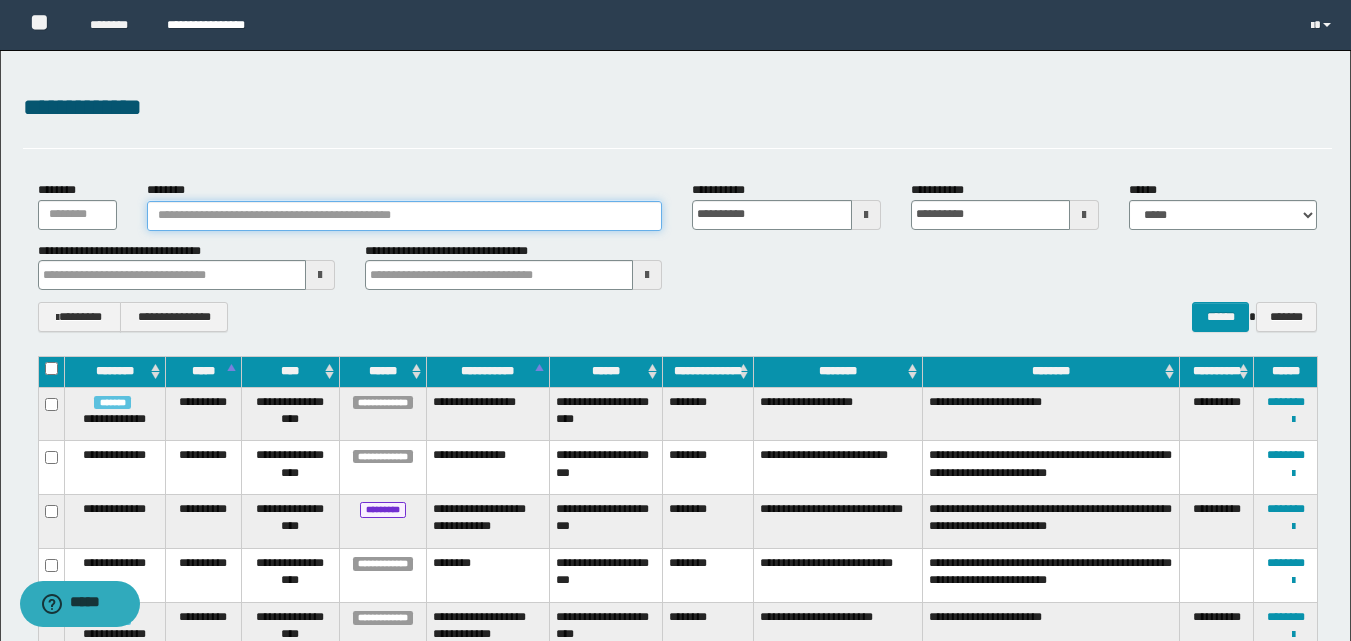 type 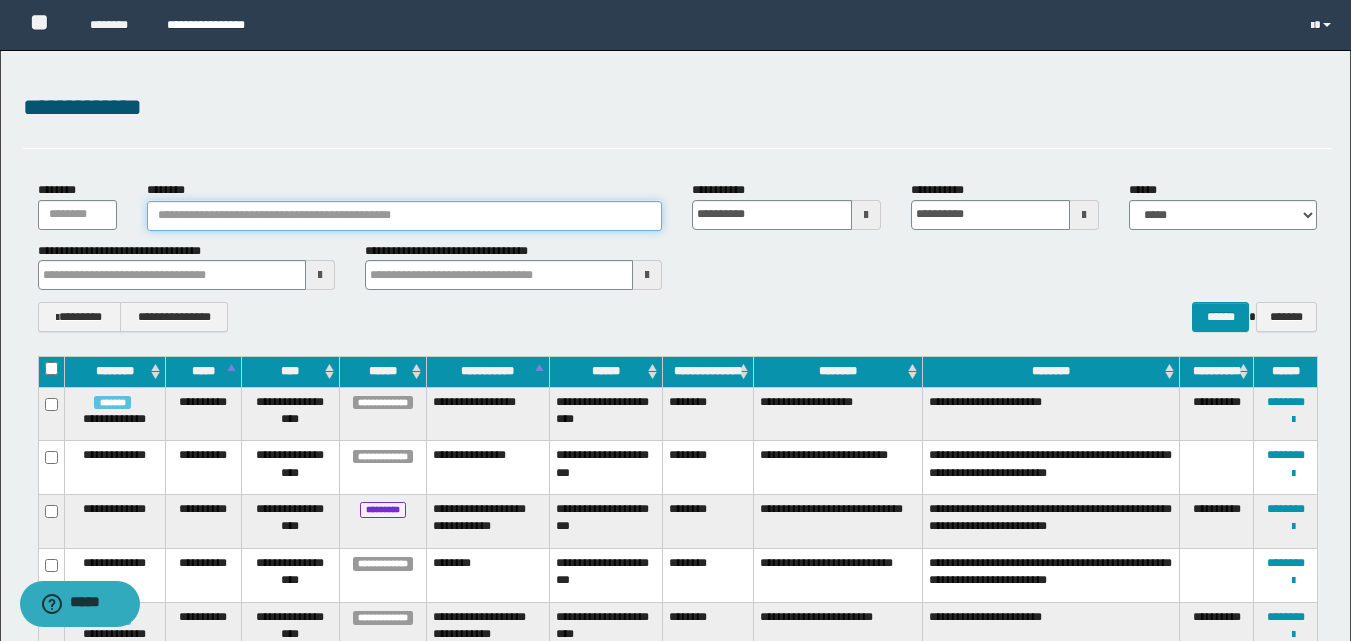 type 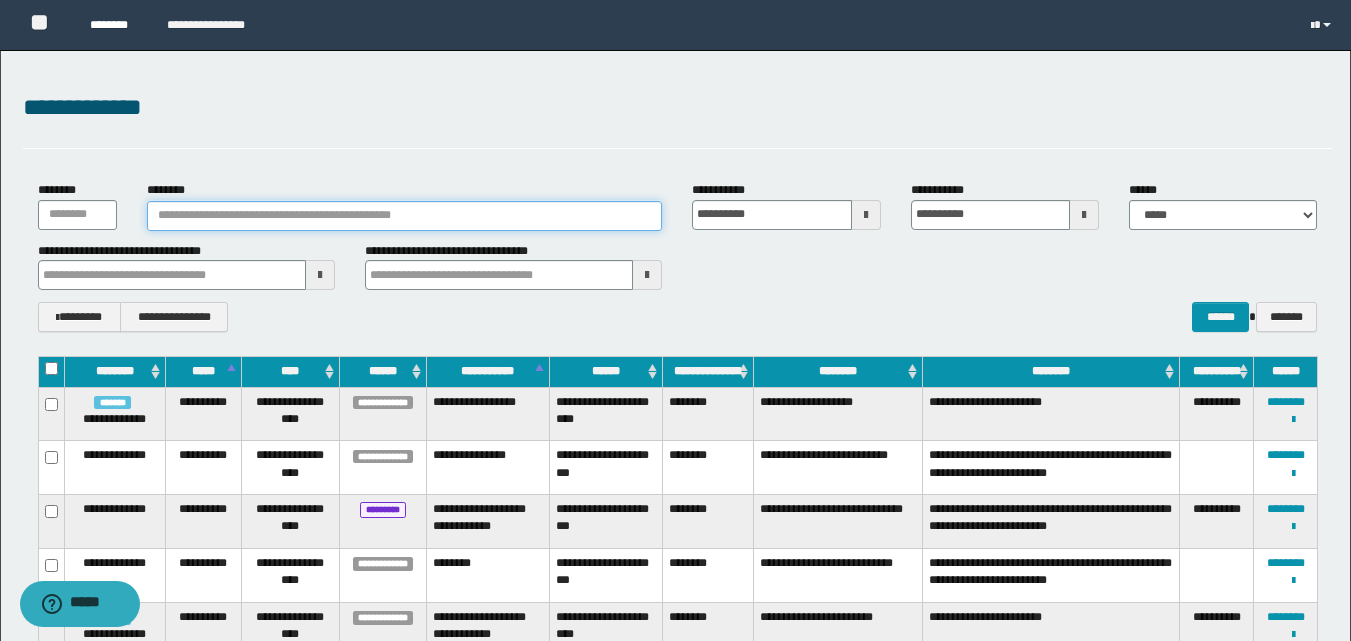 type 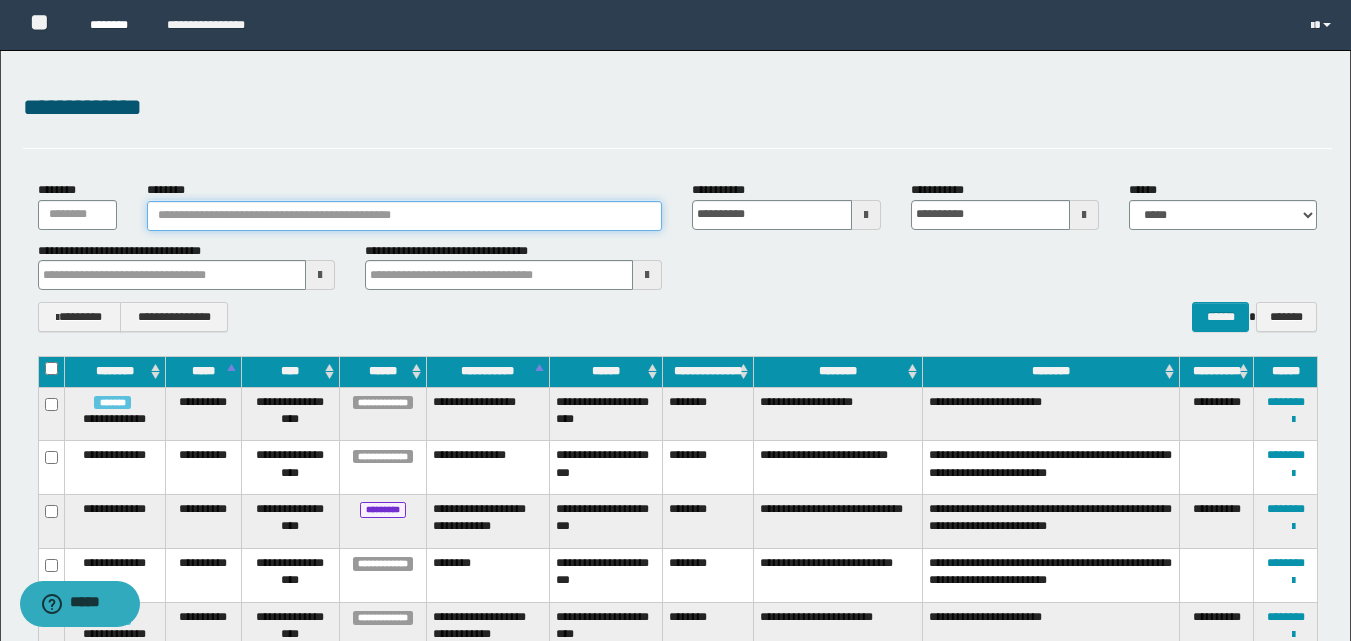 type 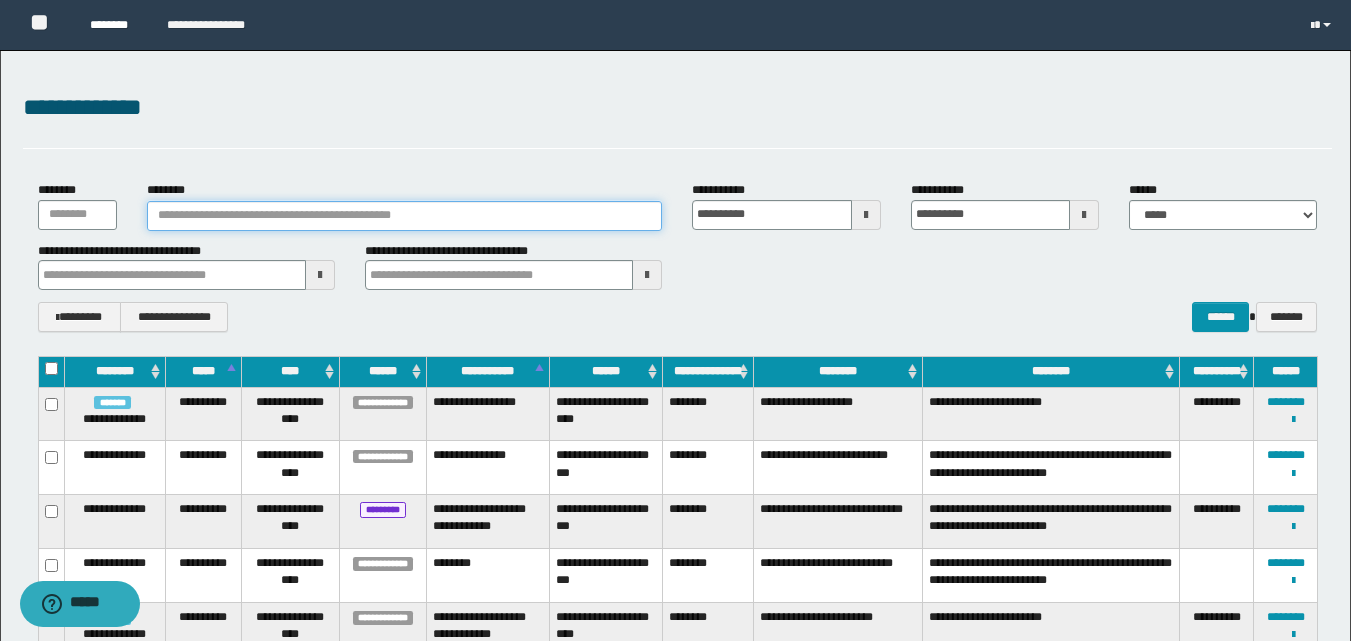 type 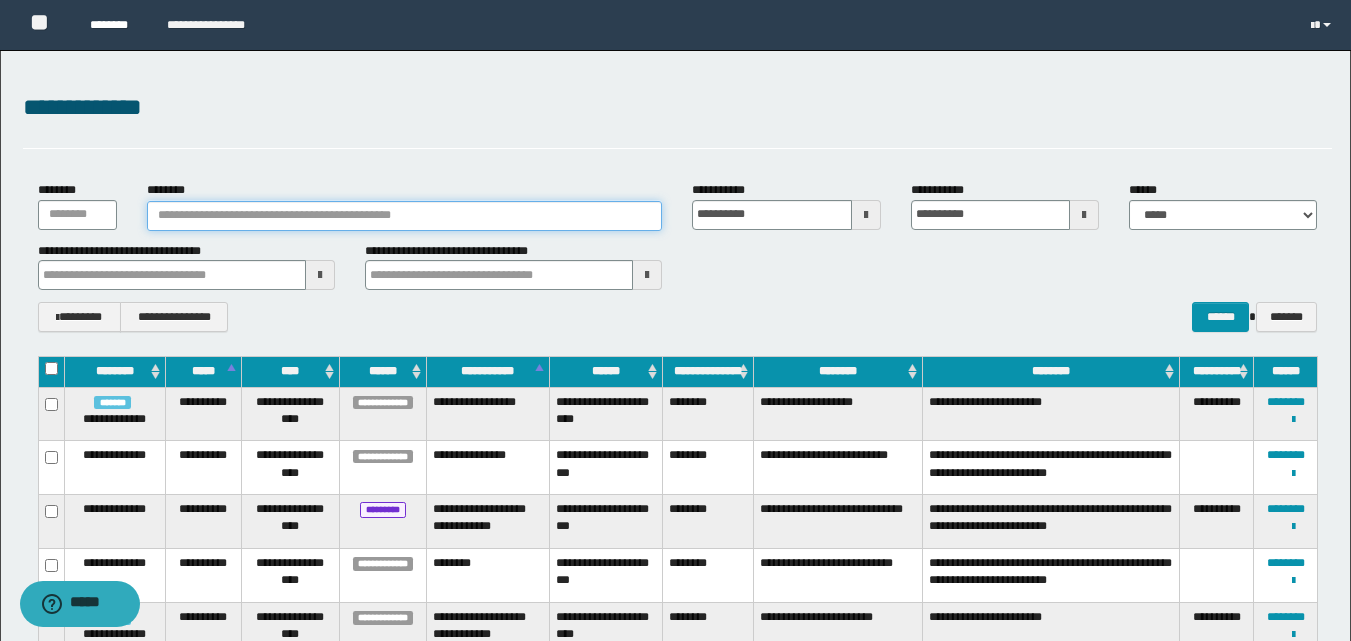 type 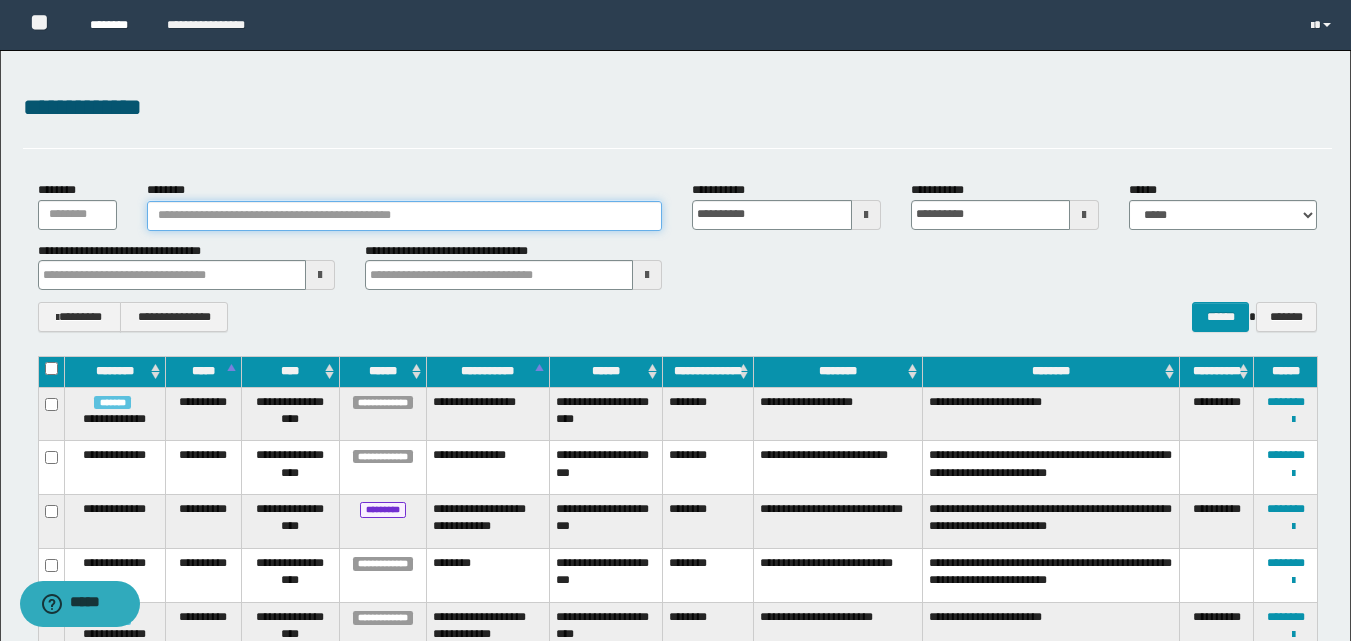 type 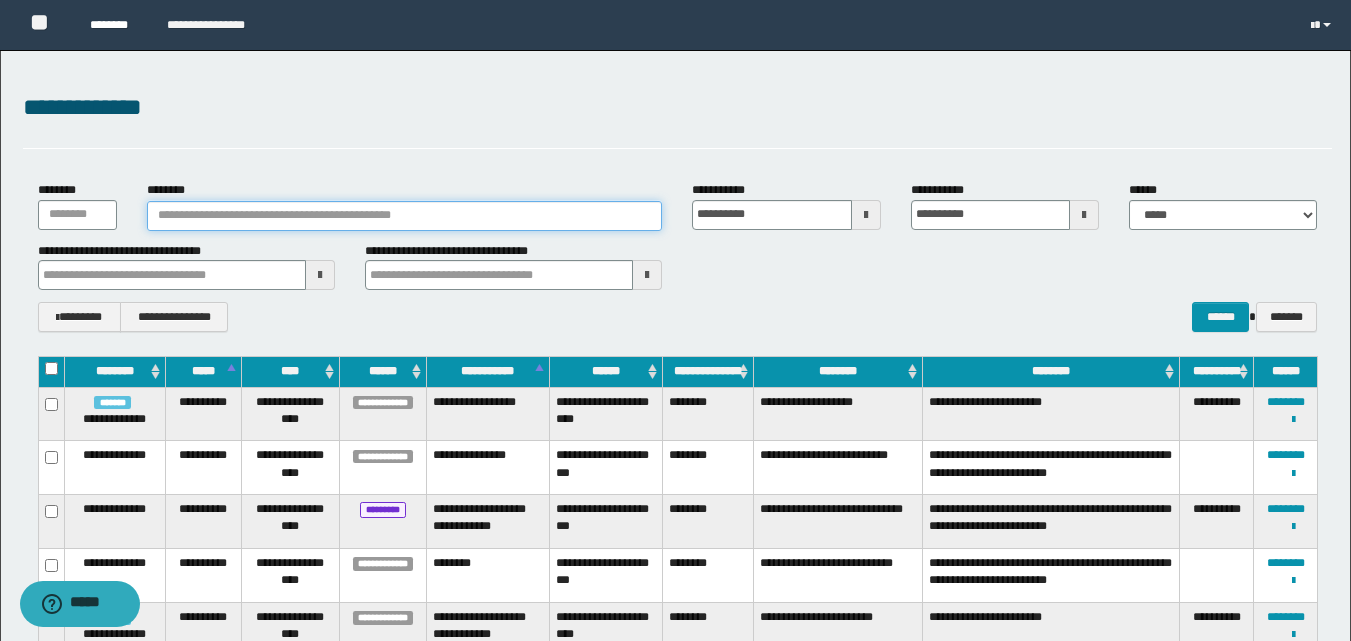 type 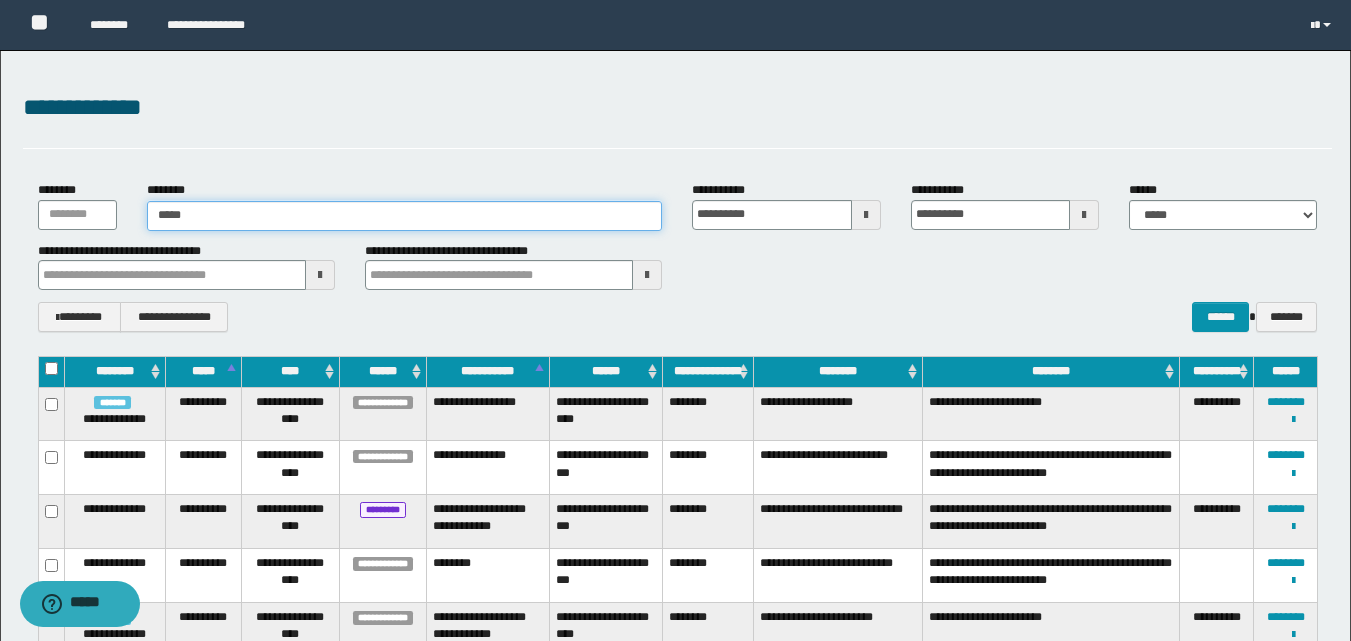 type on "******" 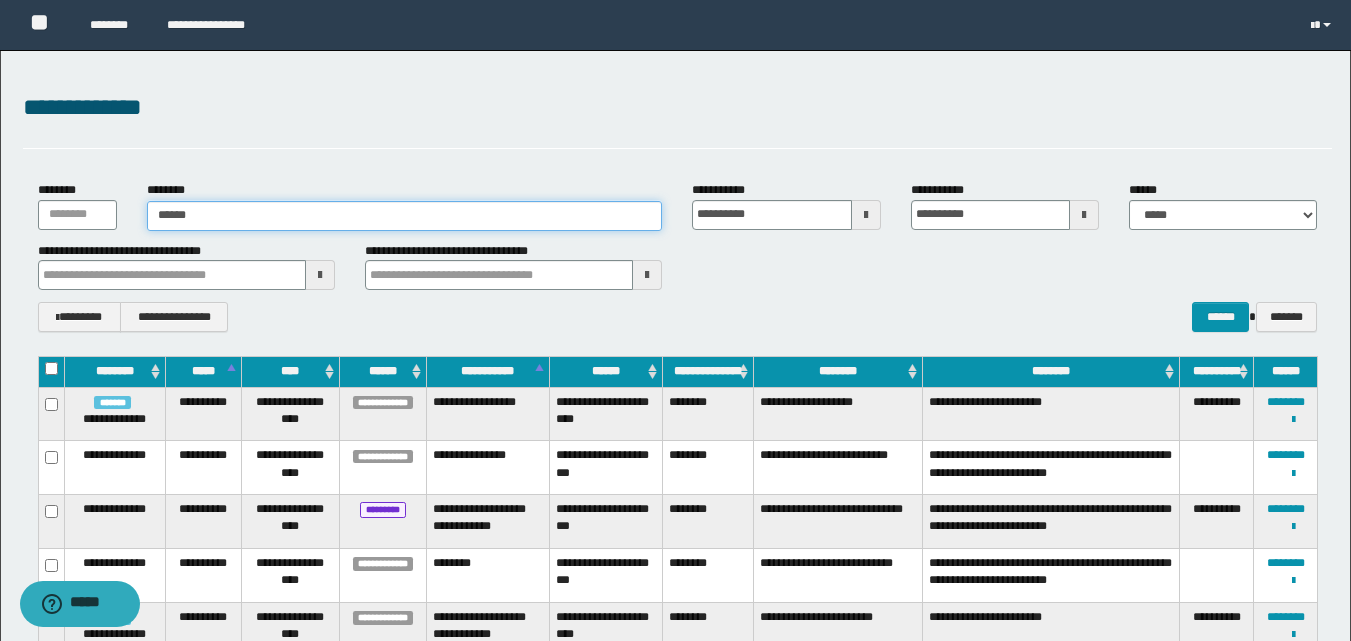 type on "******" 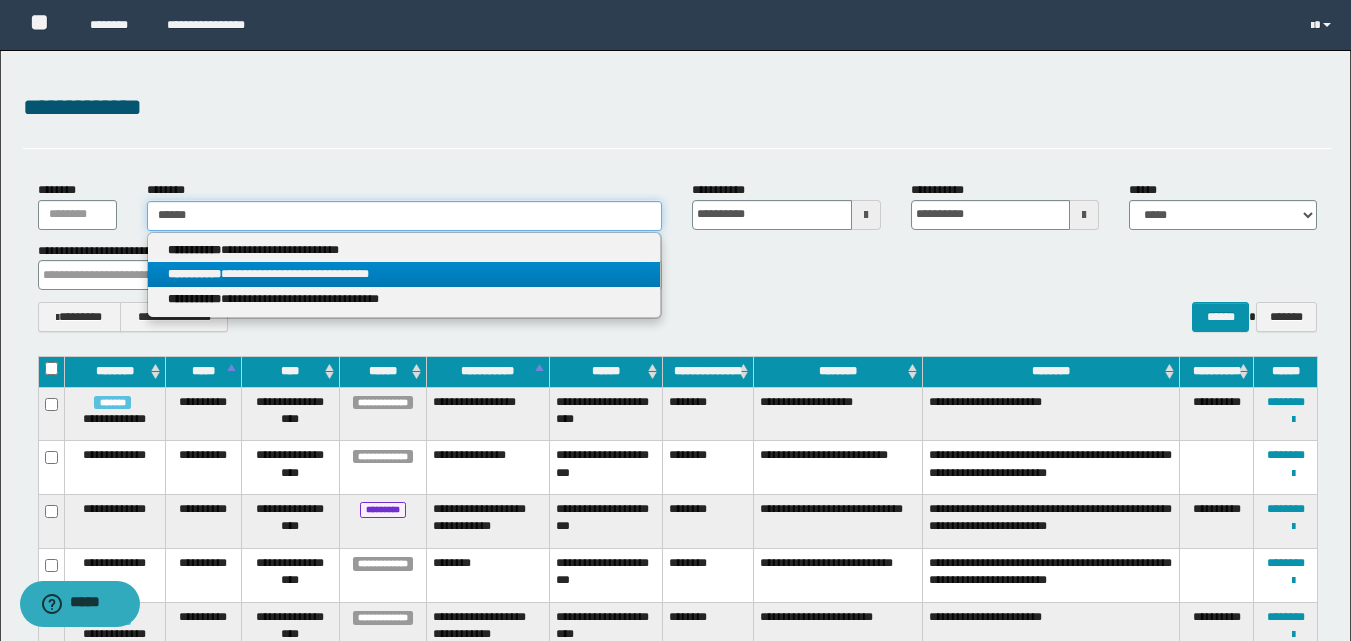 type on "******" 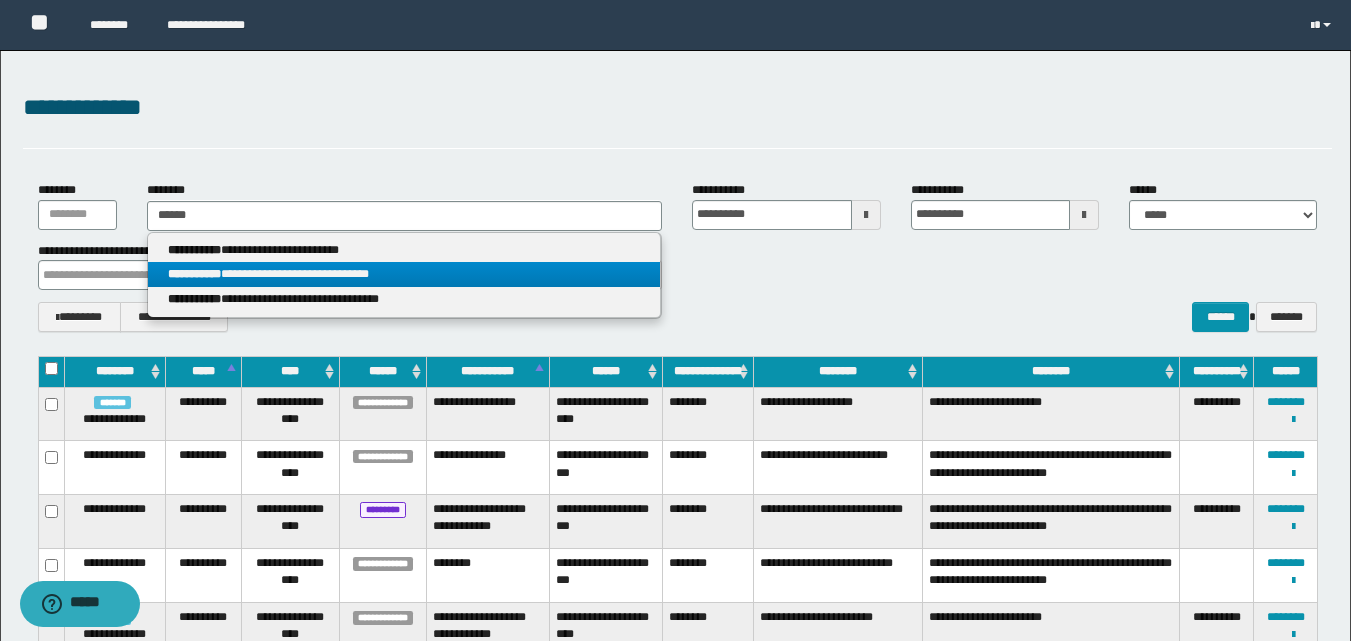 click on "**********" at bounding box center (404, 274) 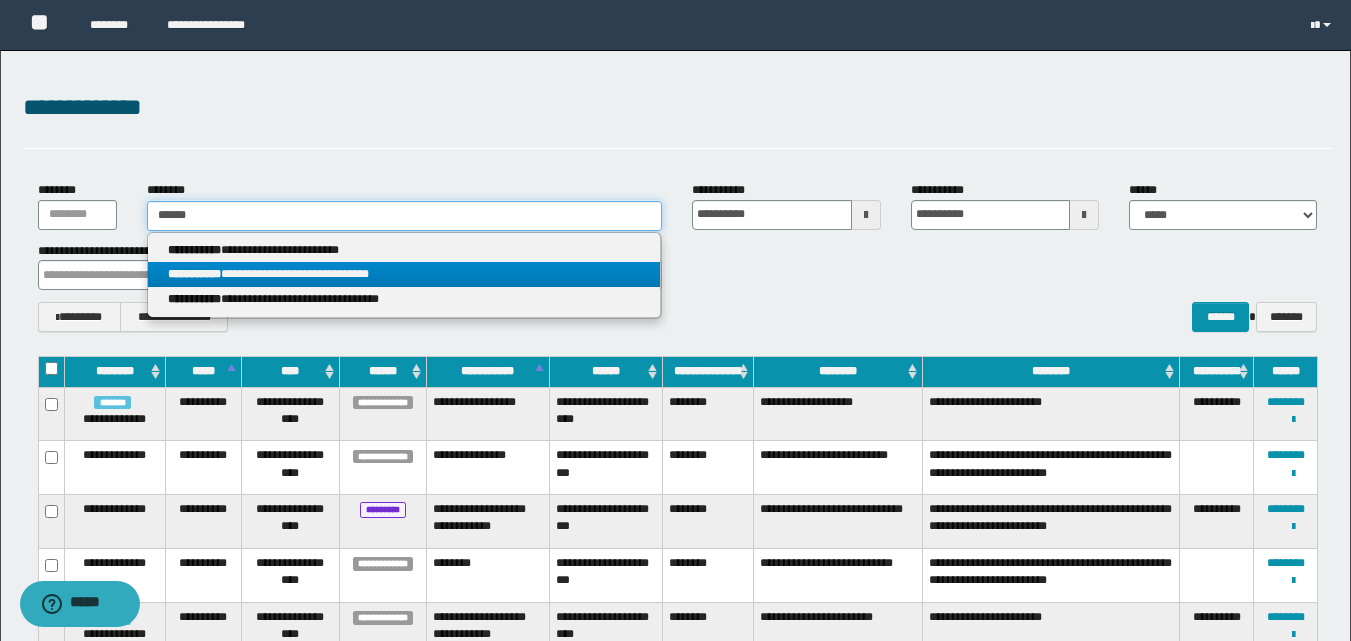 type 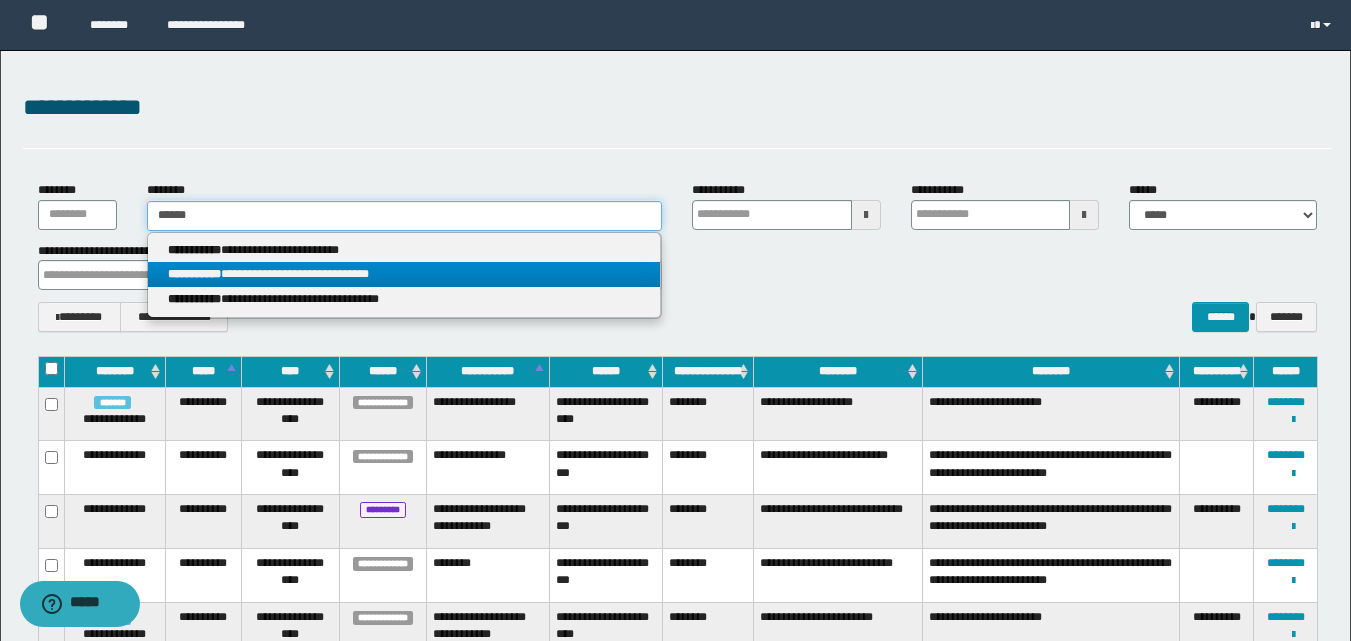 type 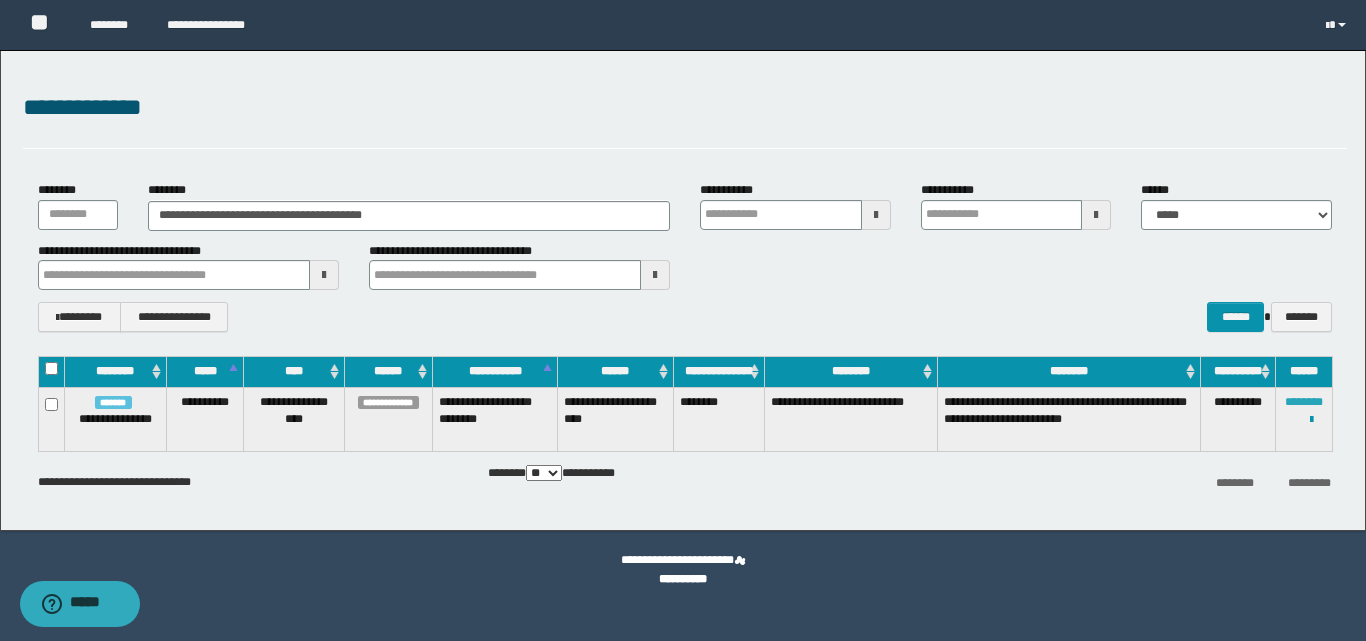 click on "********" at bounding box center [1304, 402] 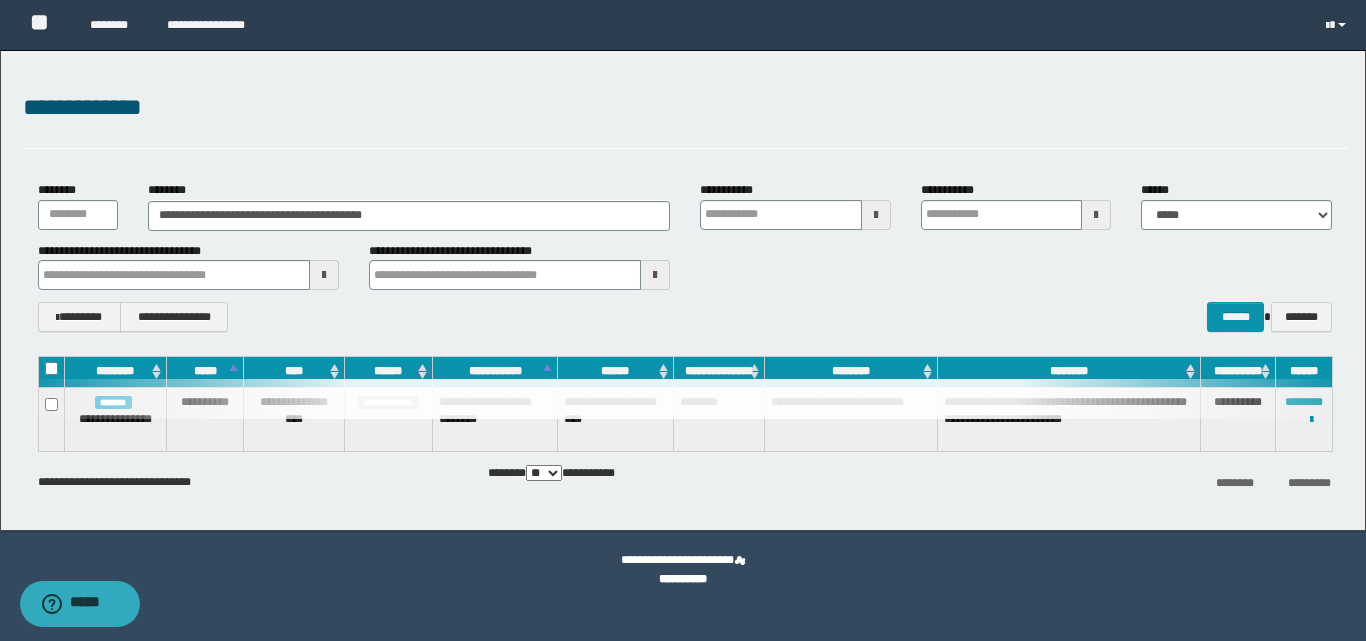 type 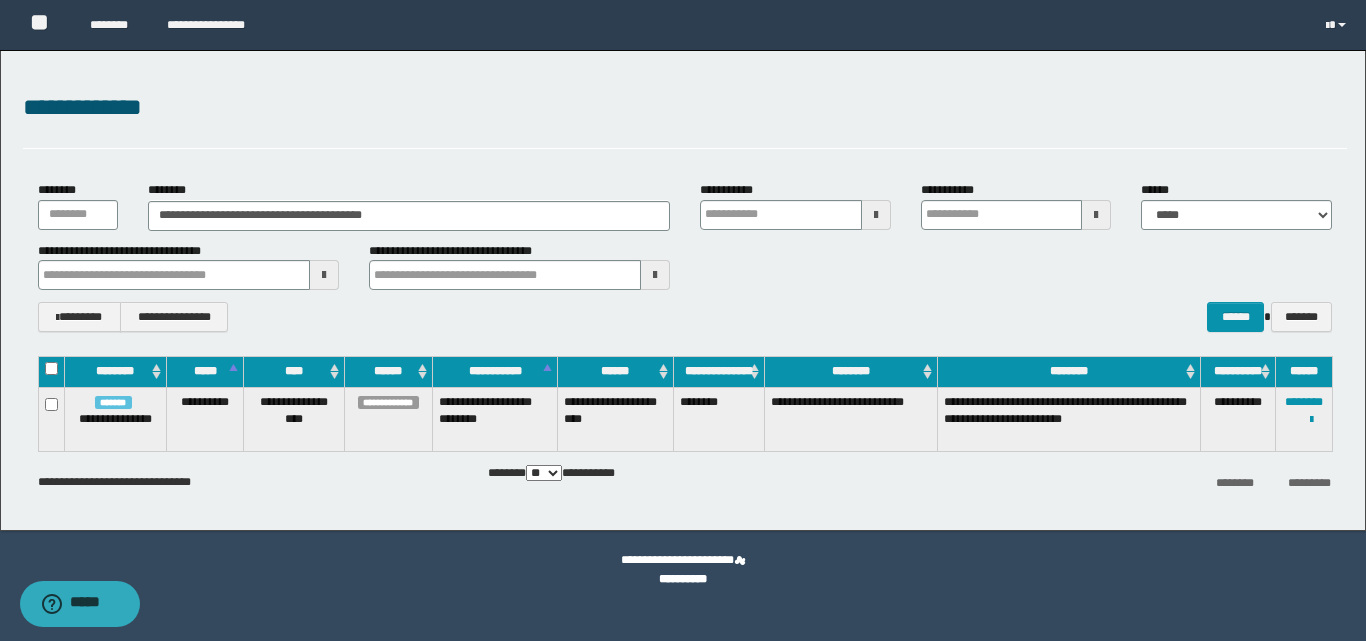 type 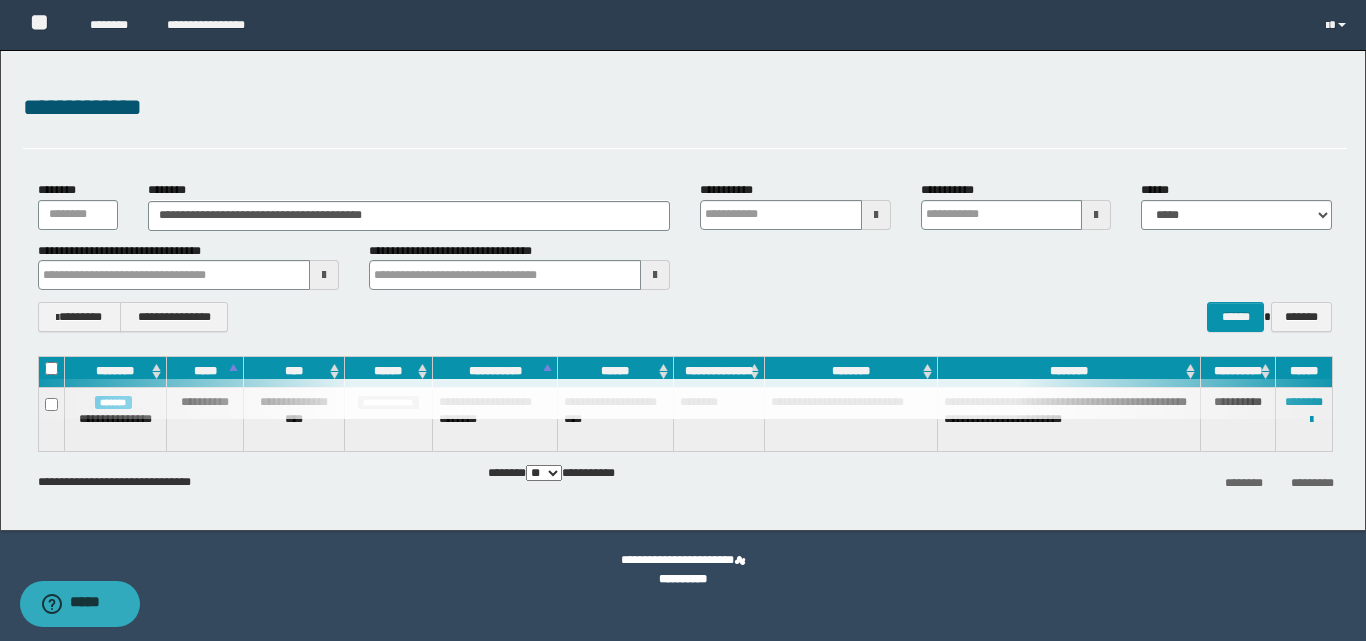 type 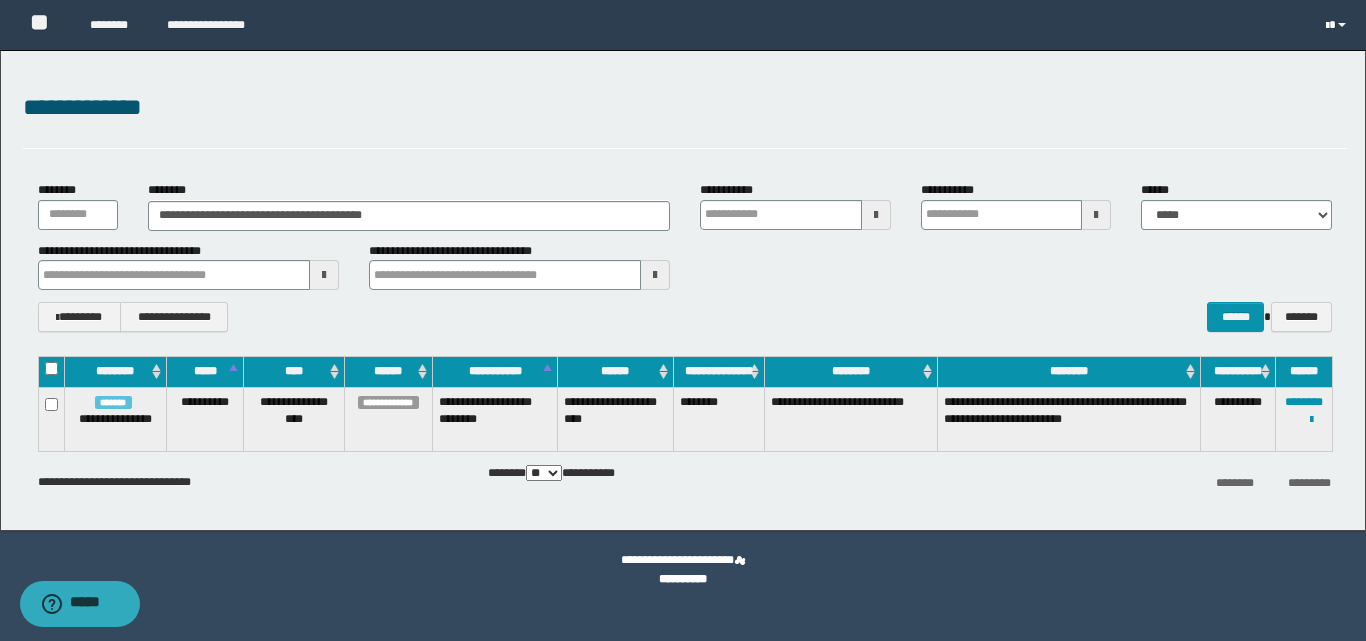 click at bounding box center [1338, 25] 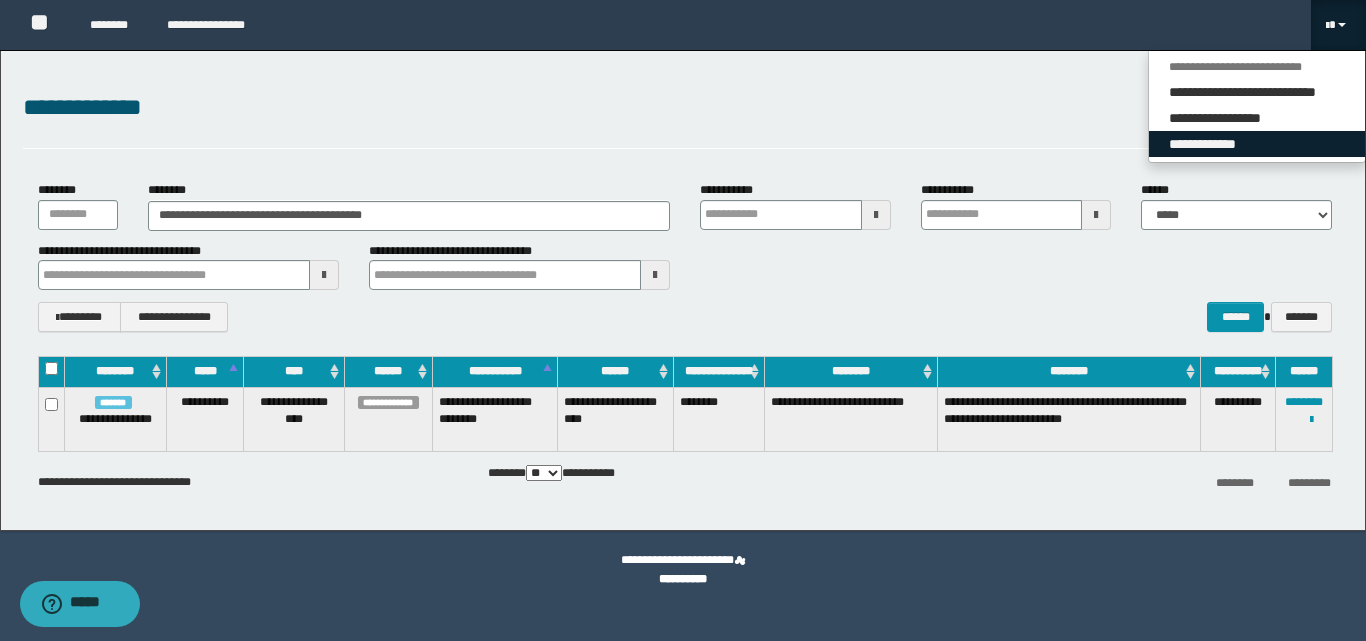 click on "**********" at bounding box center [1257, 144] 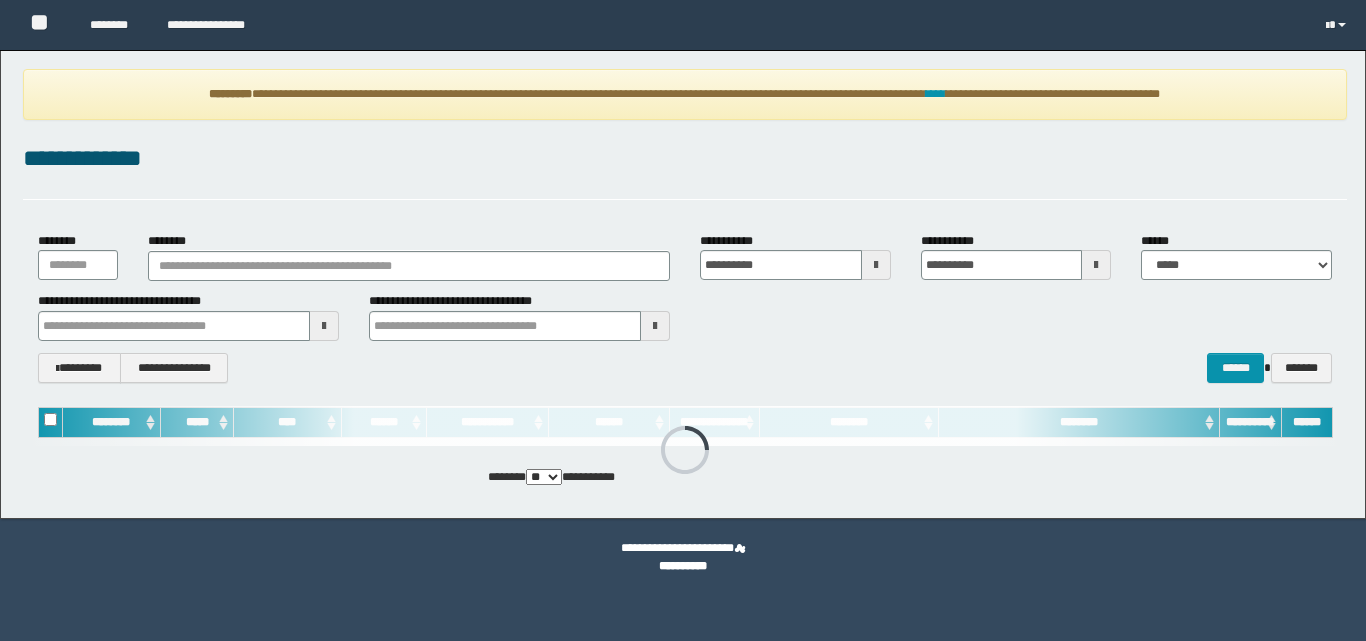 scroll, scrollTop: 0, scrollLeft: 0, axis: both 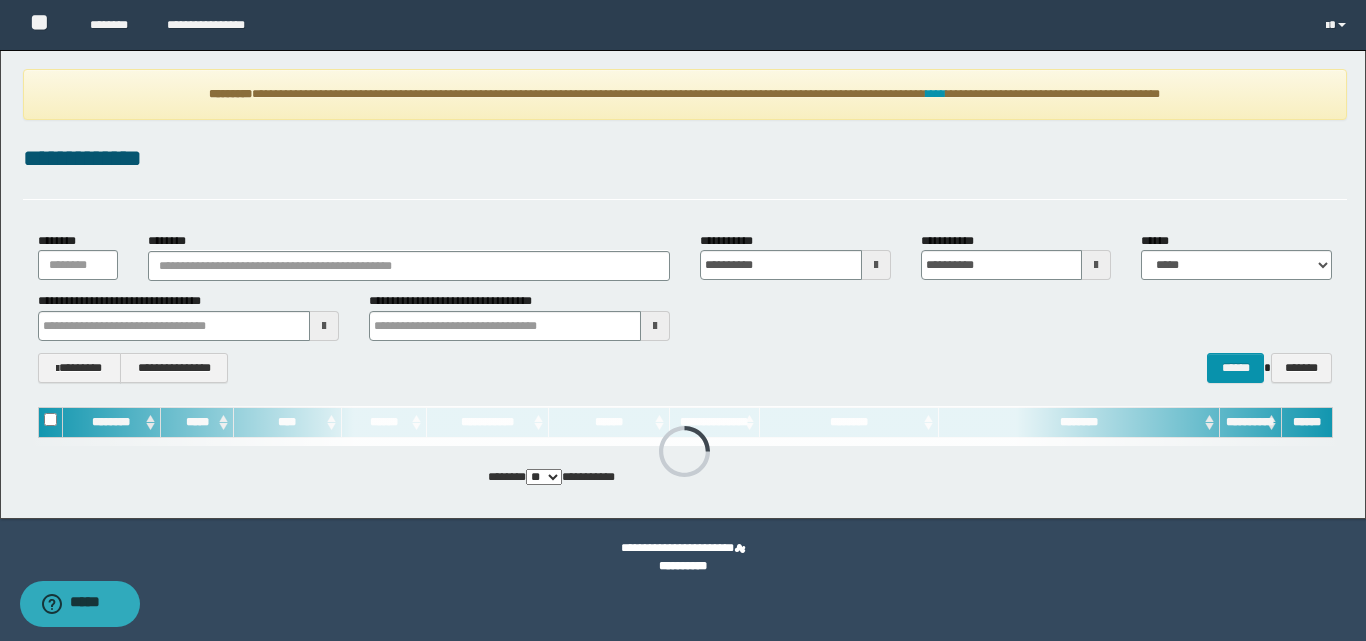 click on "**********" at bounding box center (685, 94) 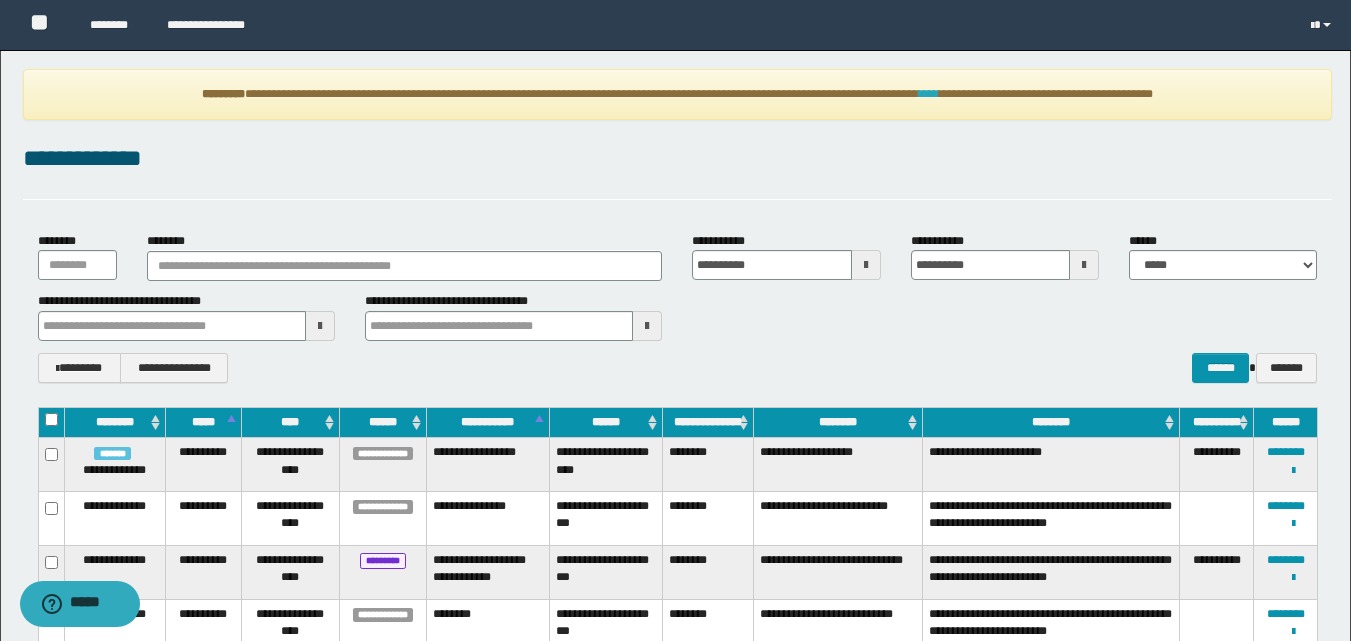 click on "****" at bounding box center [929, 94] 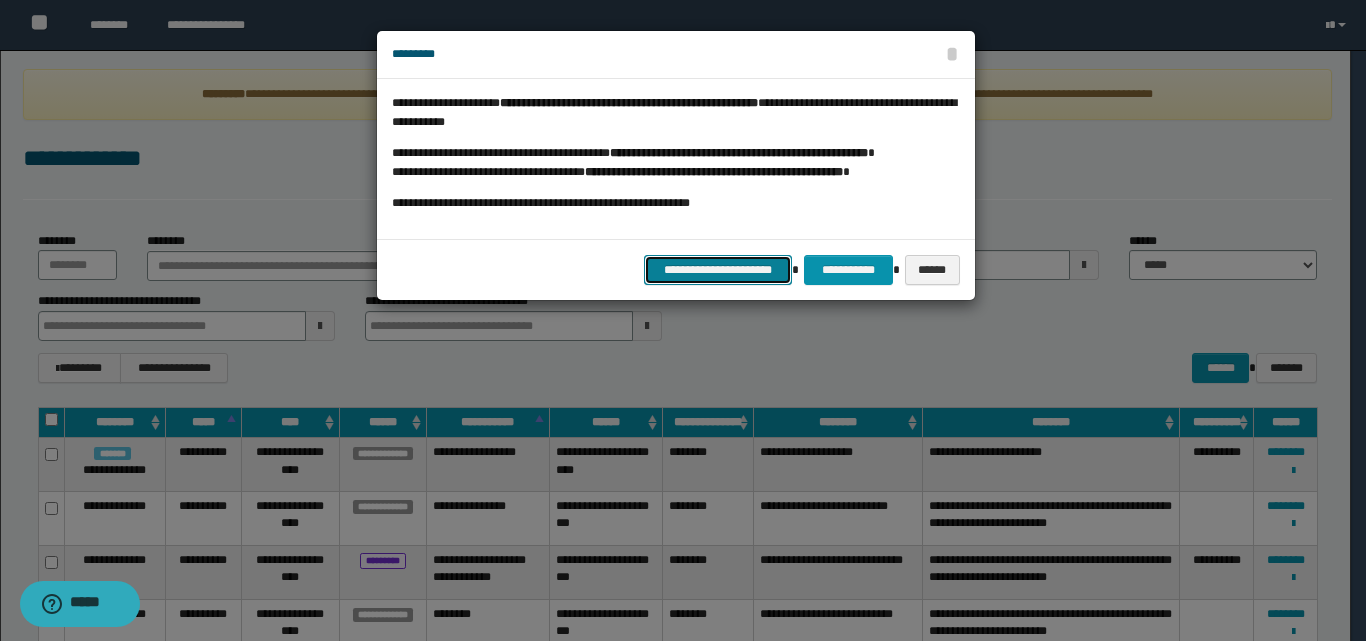click on "**********" at bounding box center (718, 270) 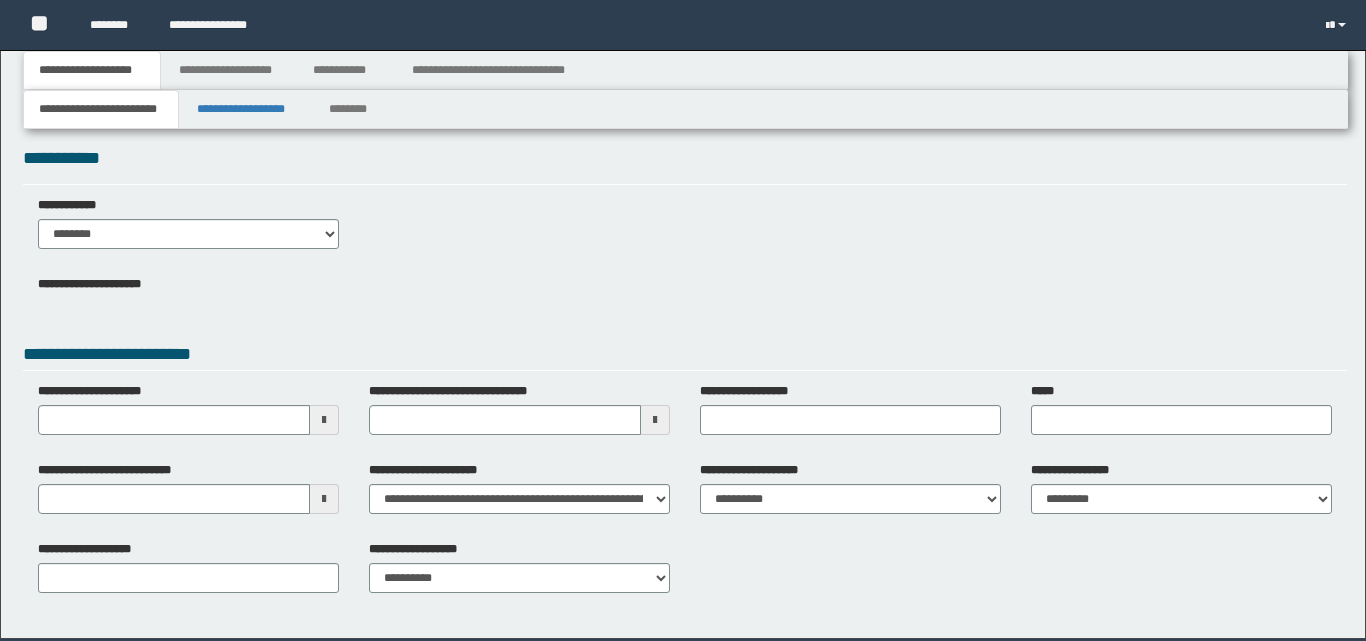 scroll, scrollTop: 0, scrollLeft: 0, axis: both 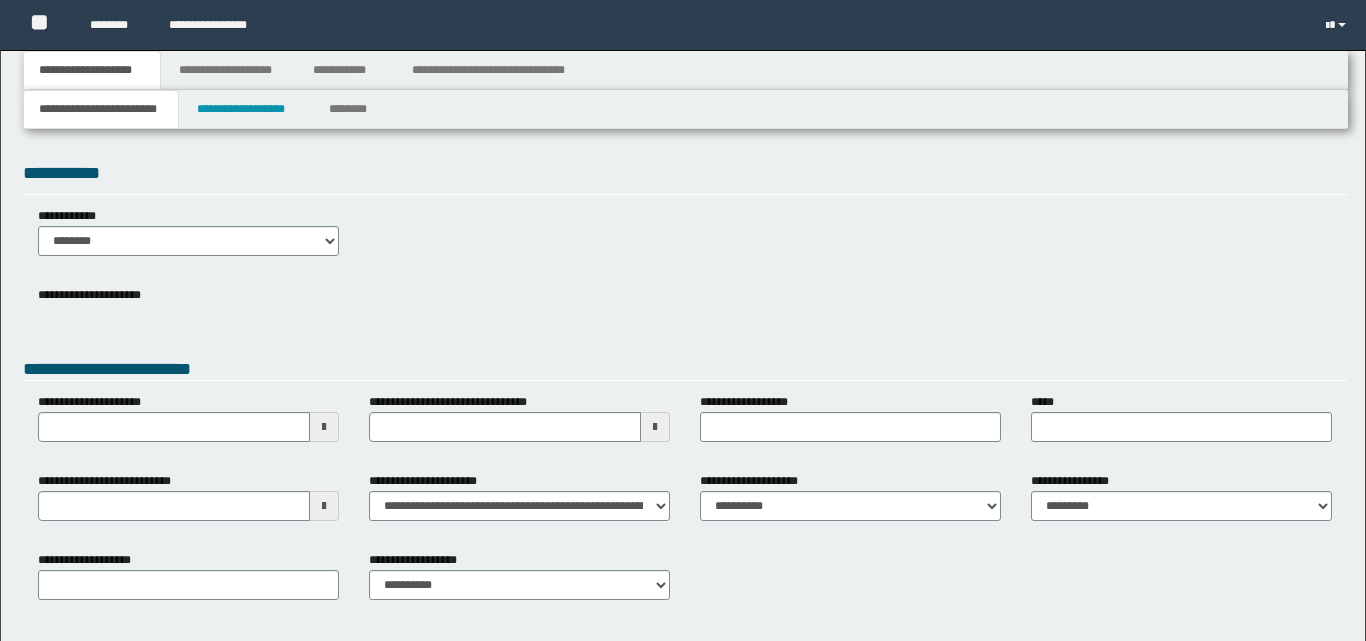 type 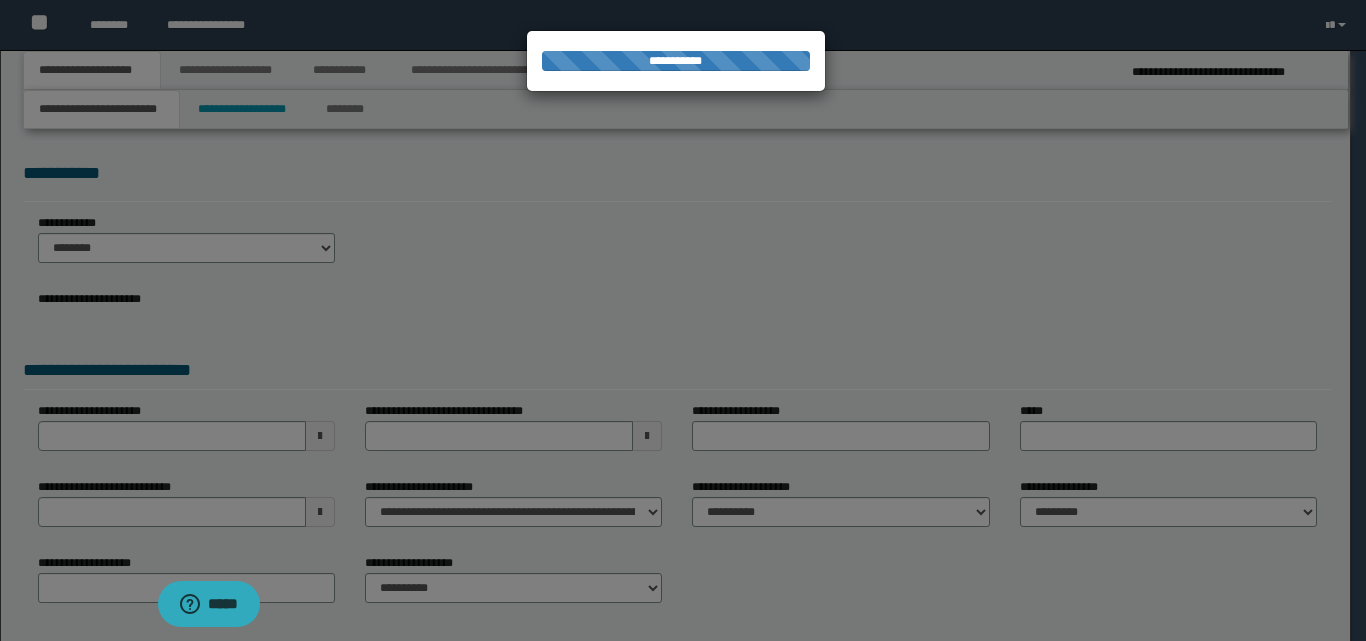 type on "**********" 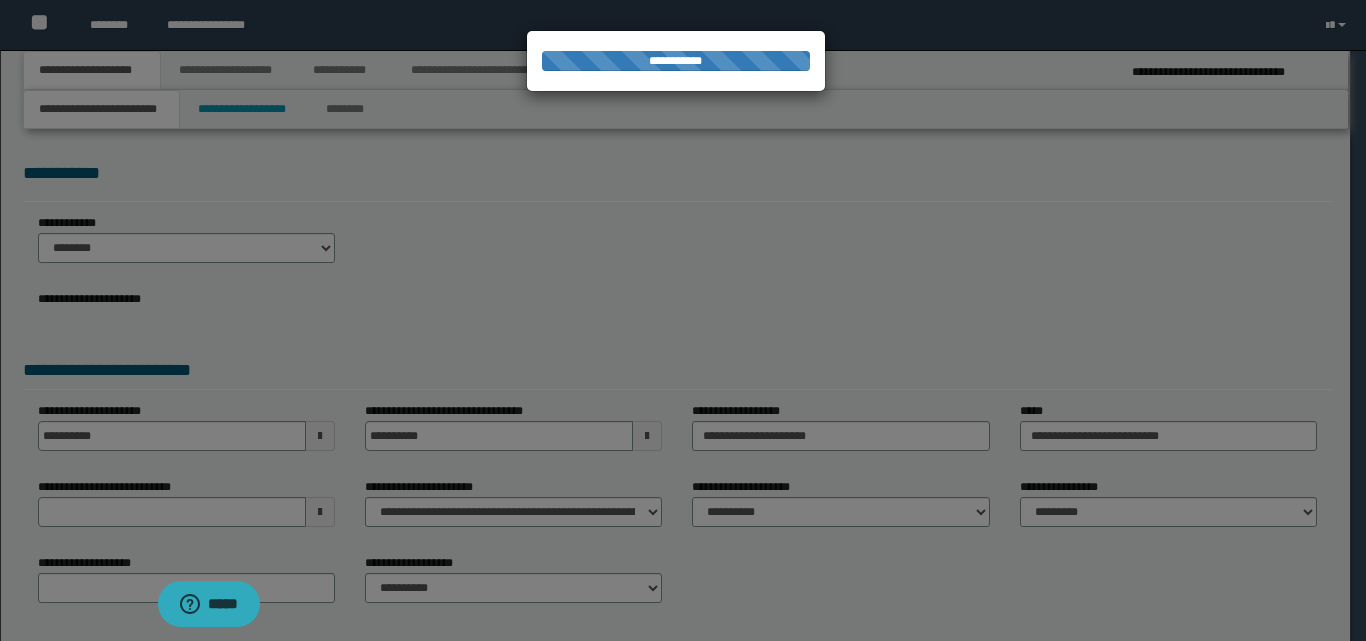type on "**********" 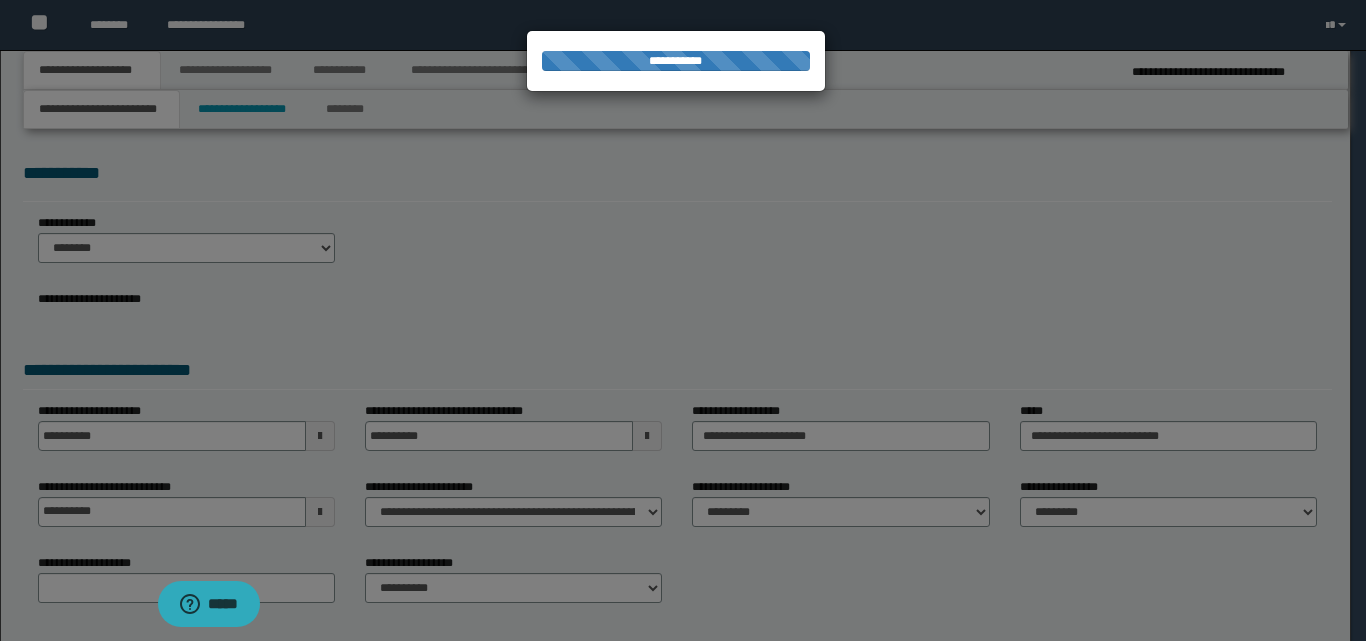 type on "**********" 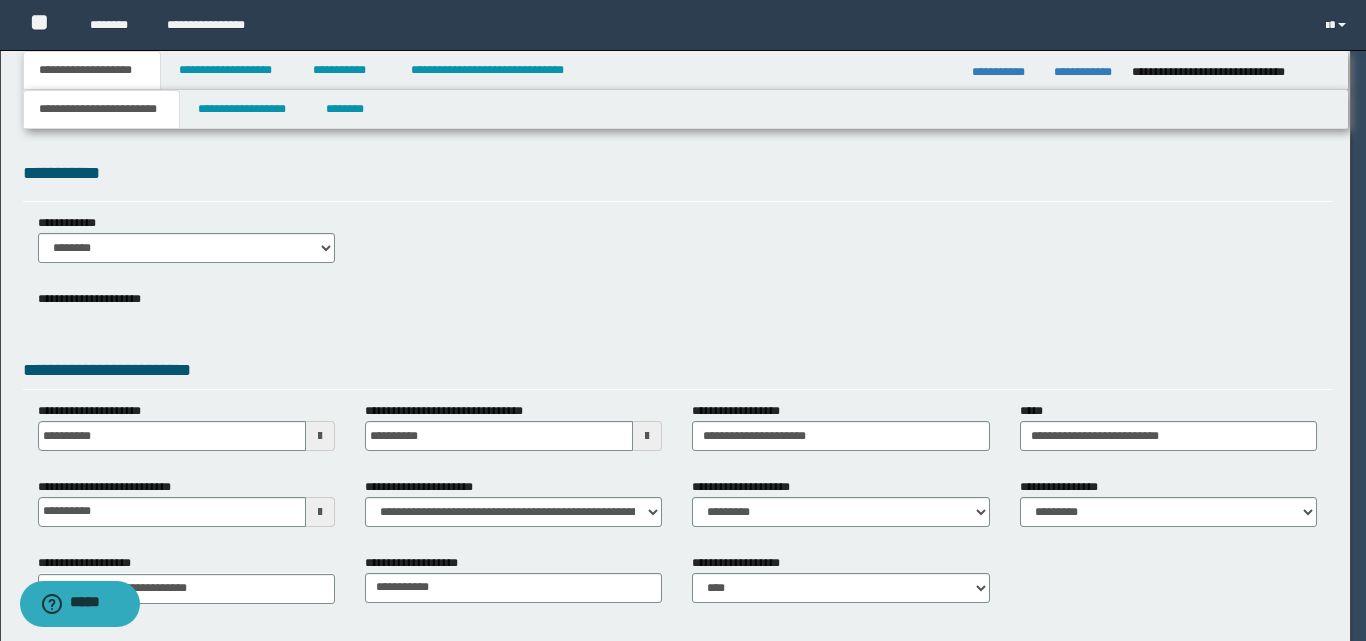 scroll, scrollTop: 0, scrollLeft: 0, axis: both 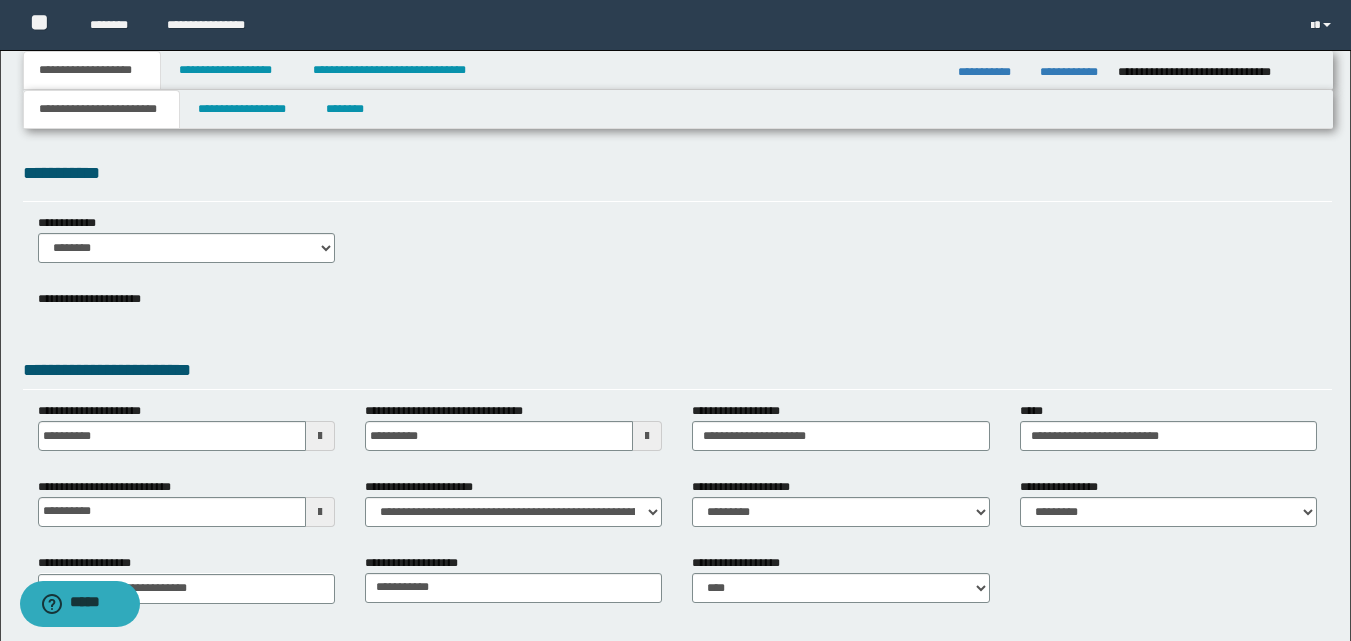 click on "**********" at bounding box center [1071, 72] 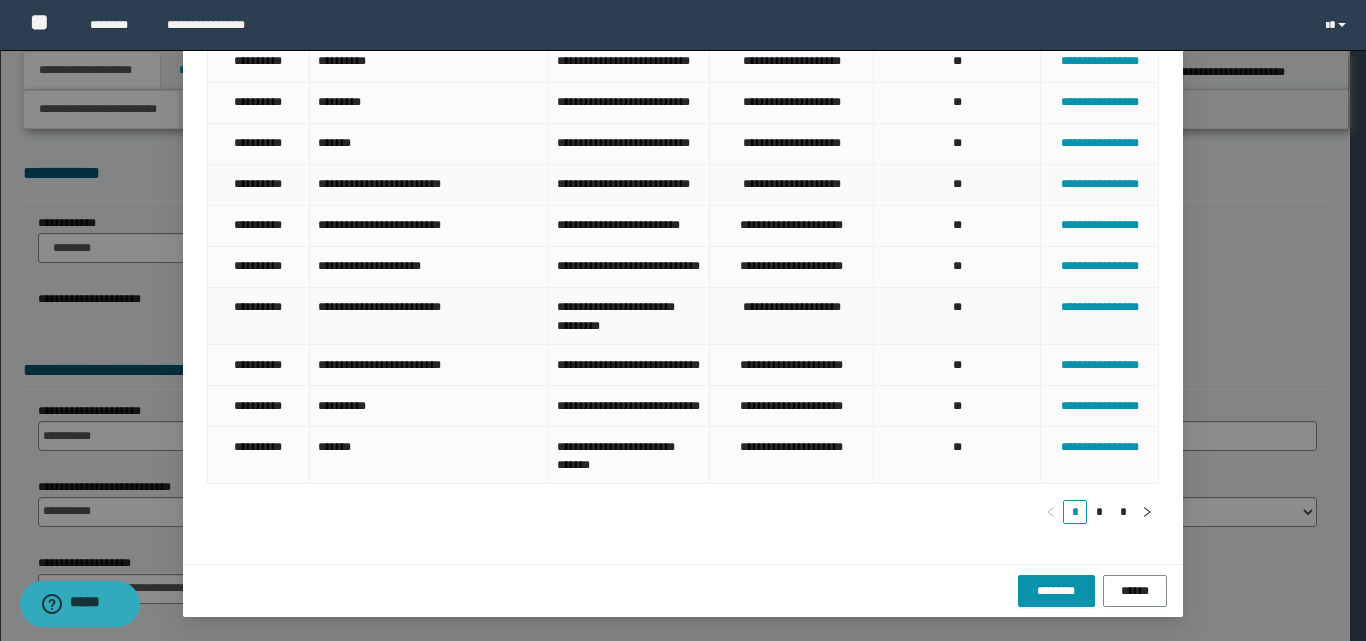 scroll, scrollTop: 305, scrollLeft: 0, axis: vertical 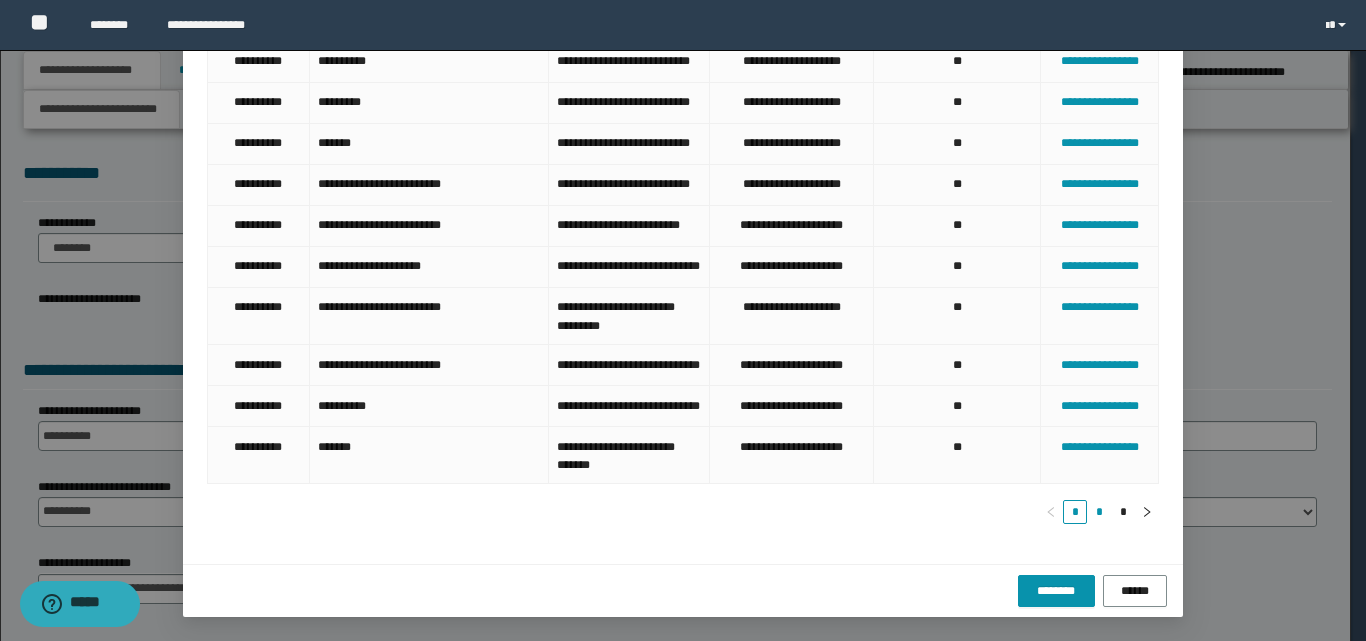click on "*" at bounding box center (1099, 512) 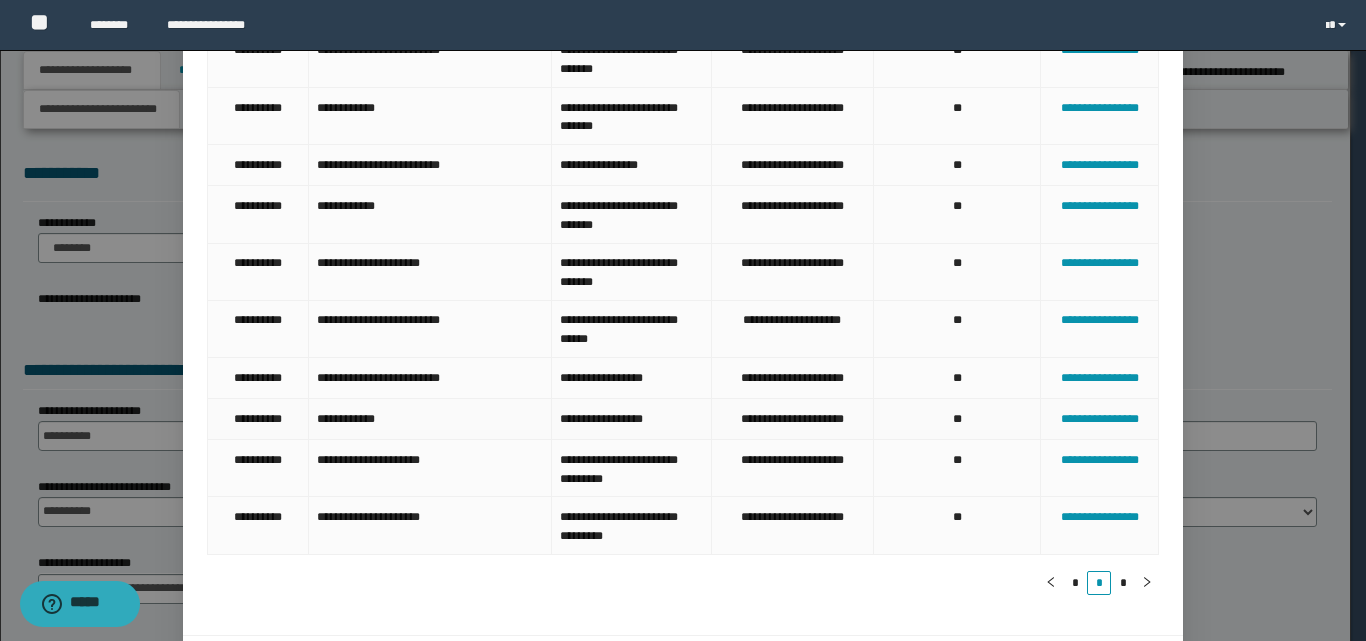 scroll, scrollTop: 219, scrollLeft: 0, axis: vertical 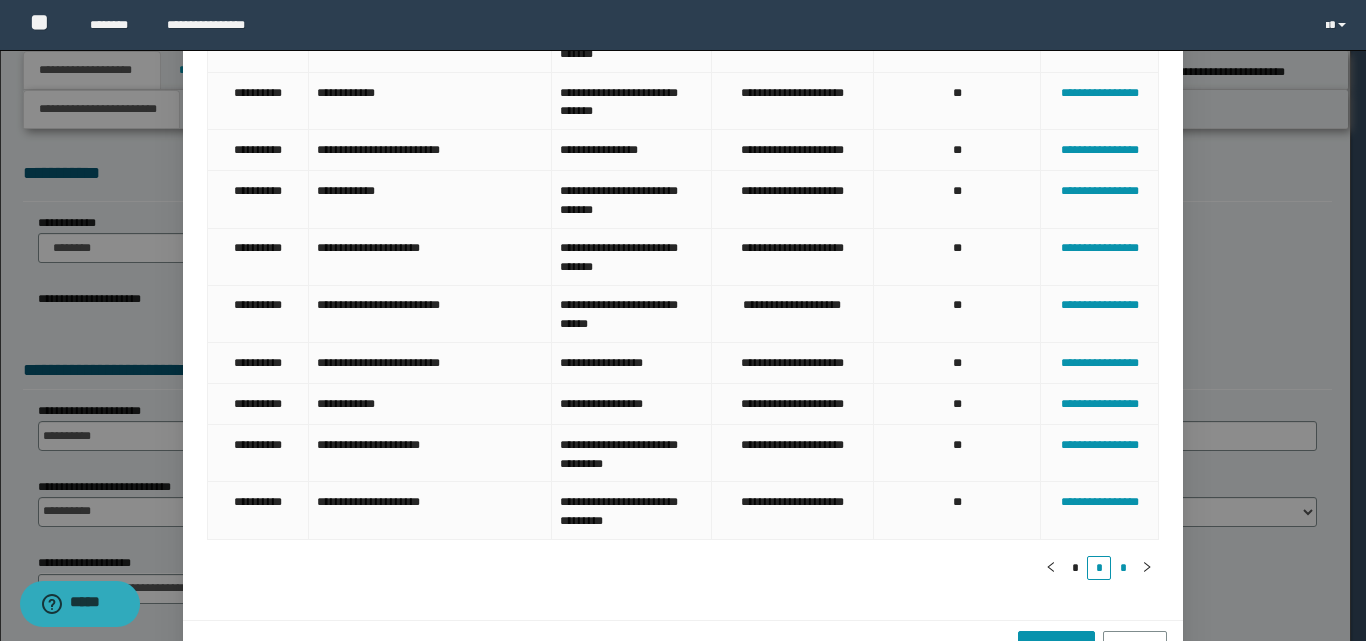 click on "*" at bounding box center (1123, 568) 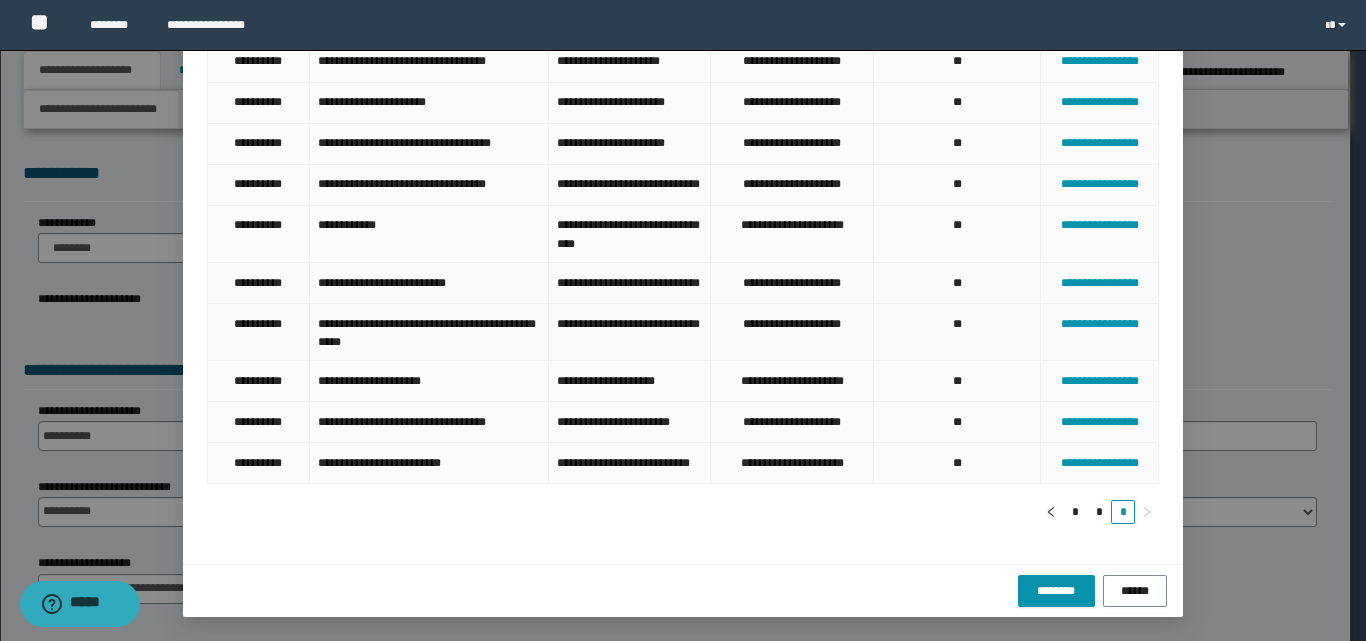 scroll, scrollTop: 229, scrollLeft: 0, axis: vertical 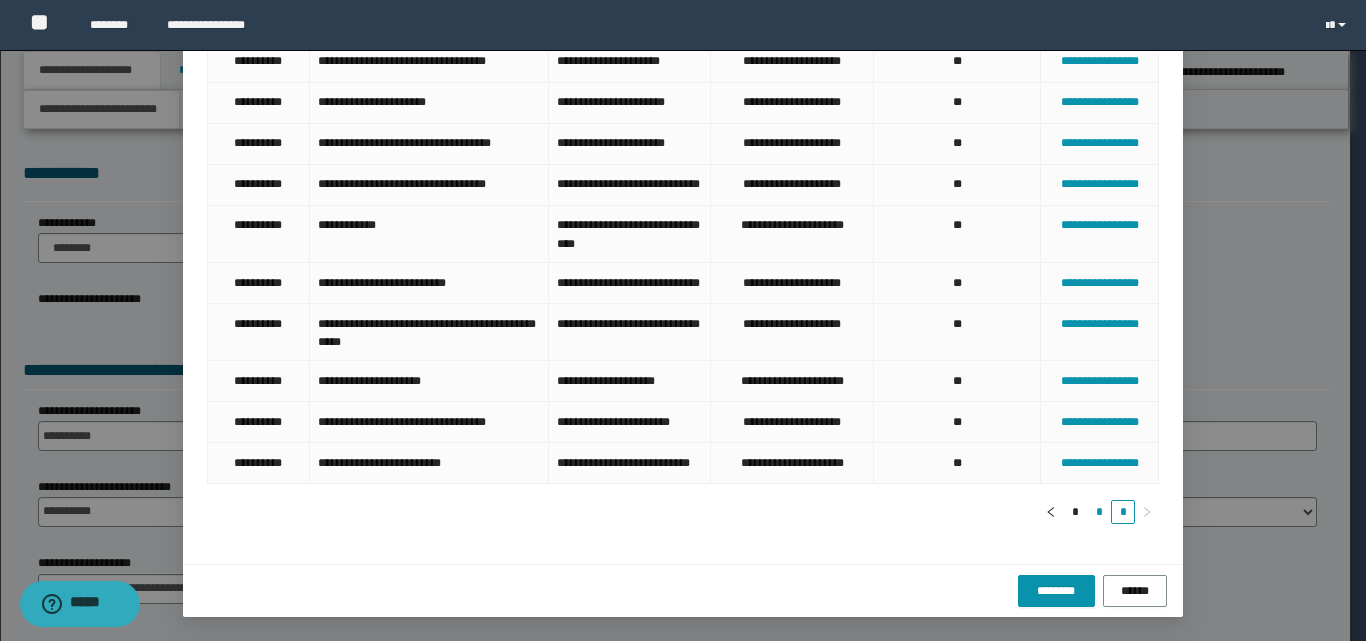 click on "*" at bounding box center (1099, 512) 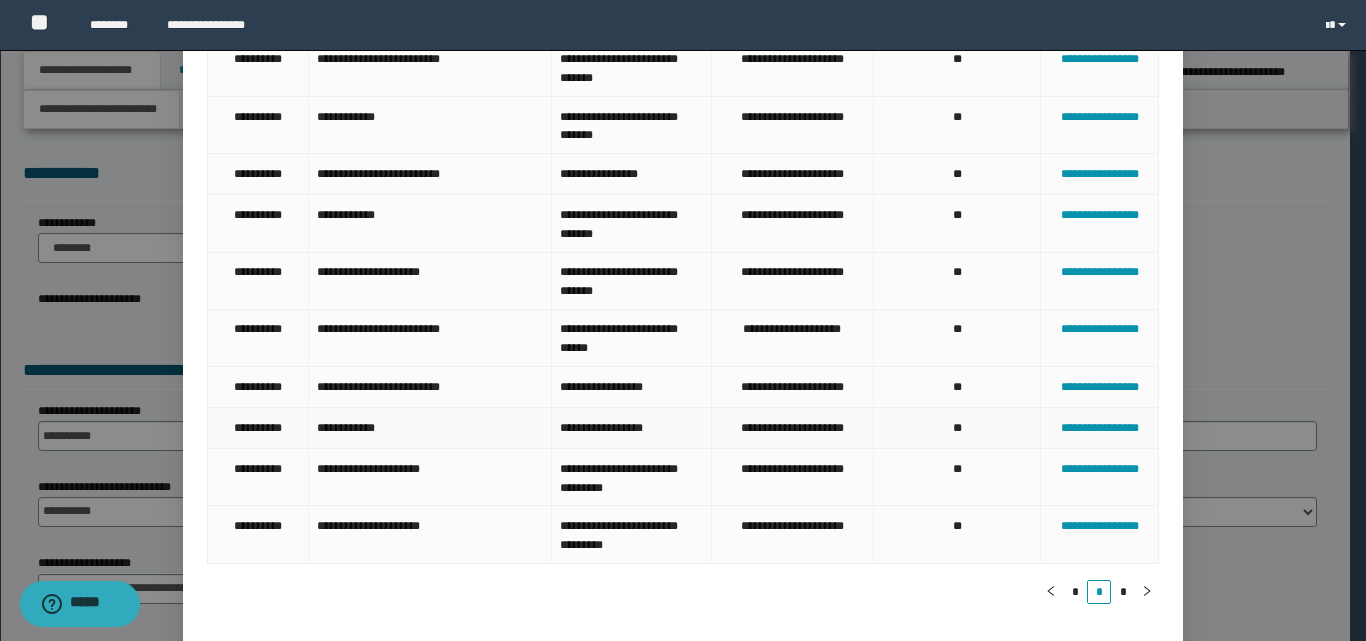 scroll, scrollTop: 197, scrollLeft: 0, axis: vertical 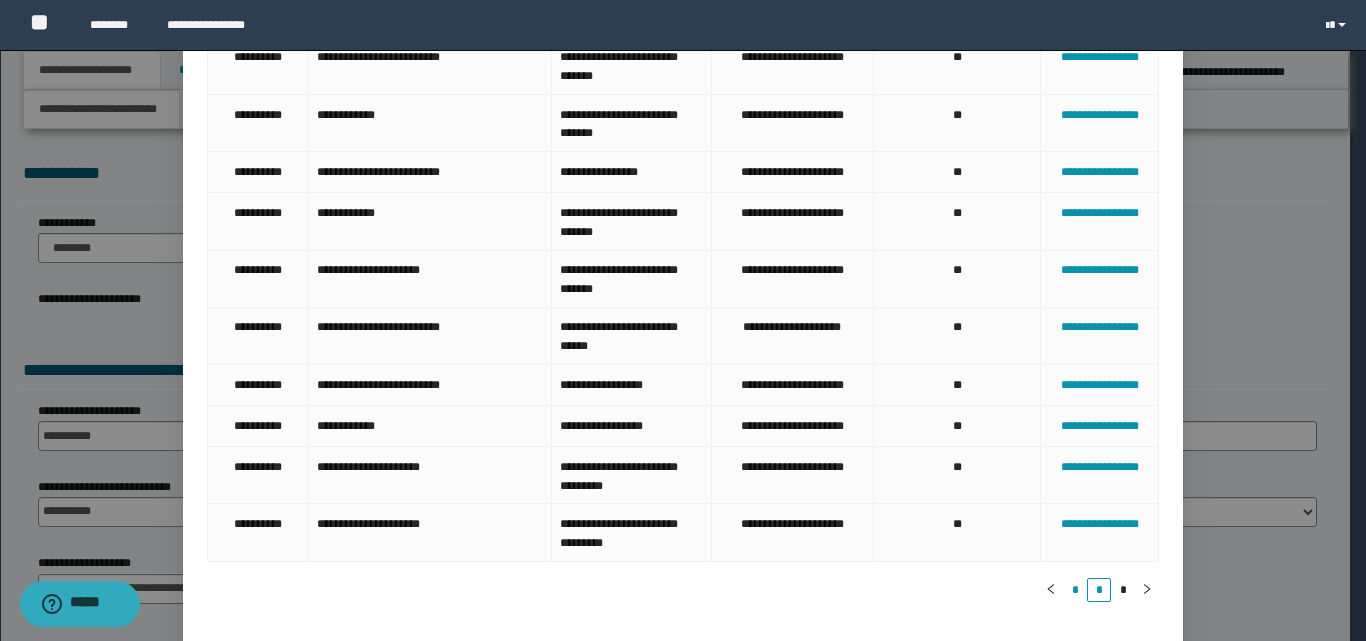 drag, startPoint x: 1085, startPoint y: 577, endPoint x: 1071, endPoint y: 578, distance: 14.035668 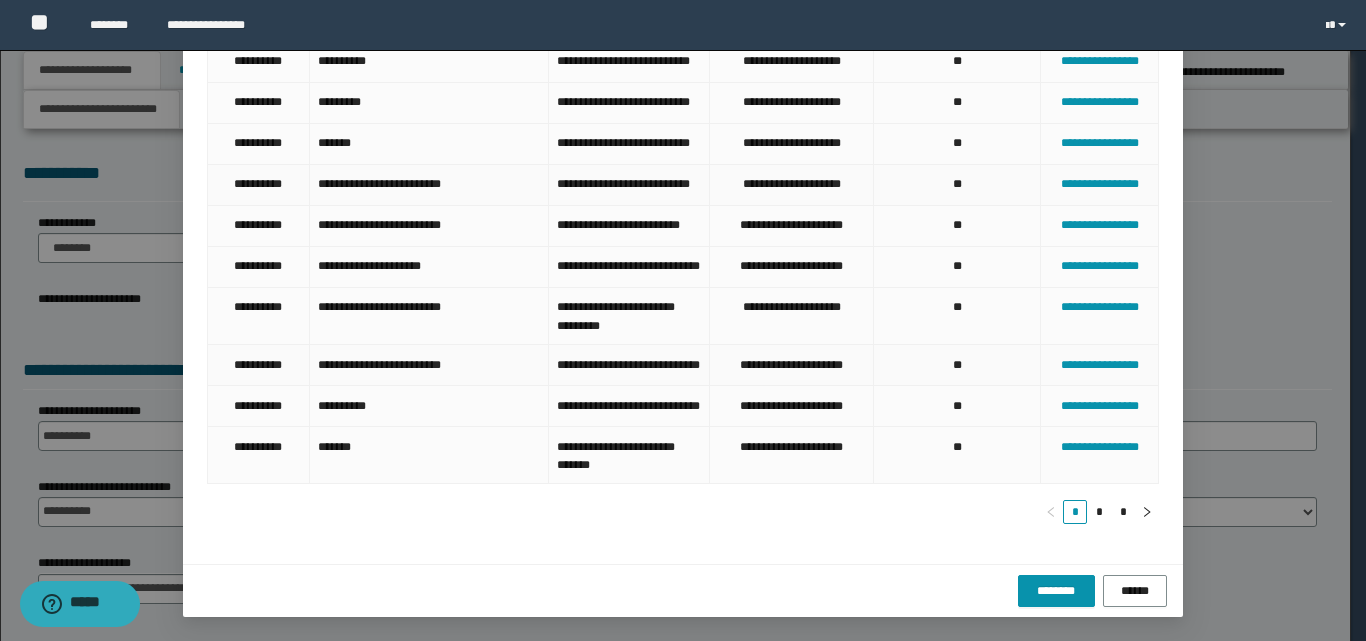 scroll, scrollTop: 248, scrollLeft: 0, axis: vertical 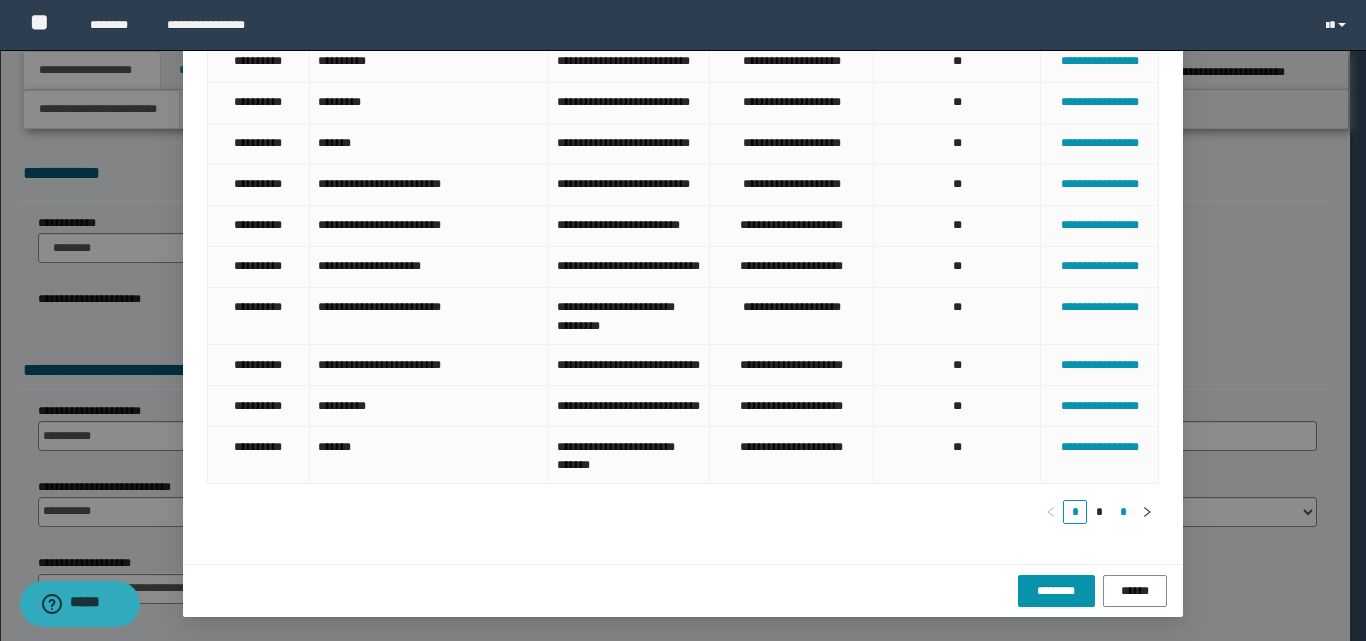 click on "*" at bounding box center (1123, 512) 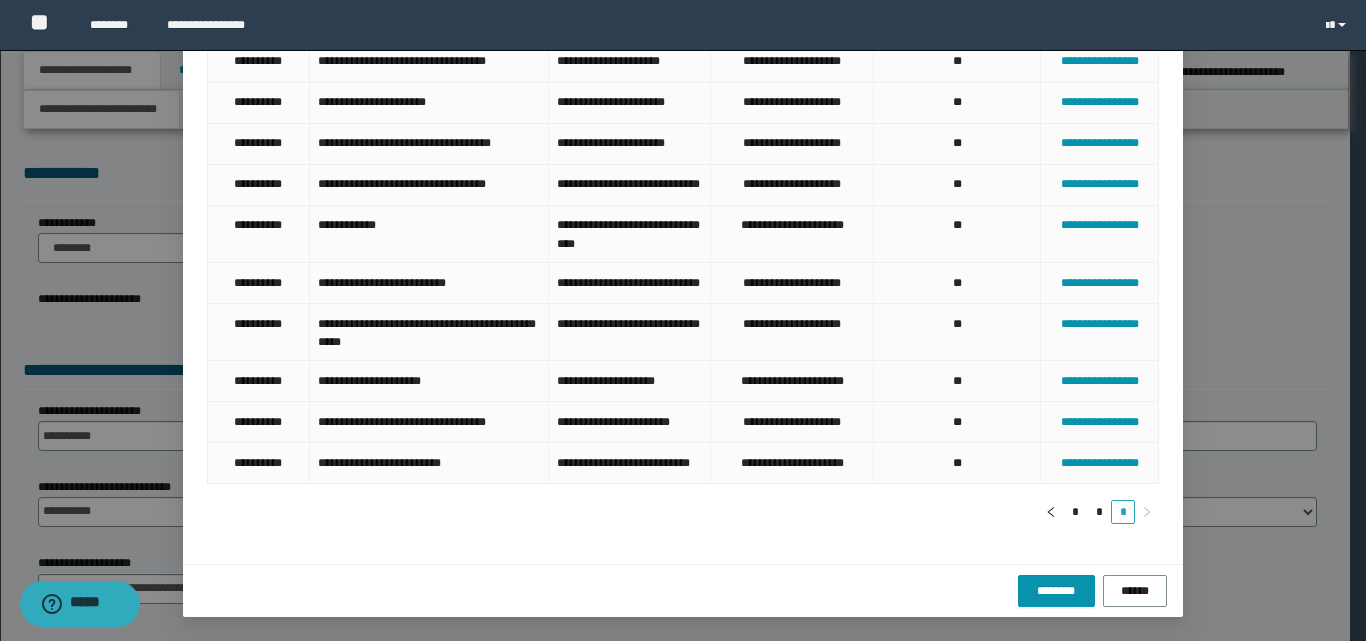 scroll, scrollTop: 242, scrollLeft: 0, axis: vertical 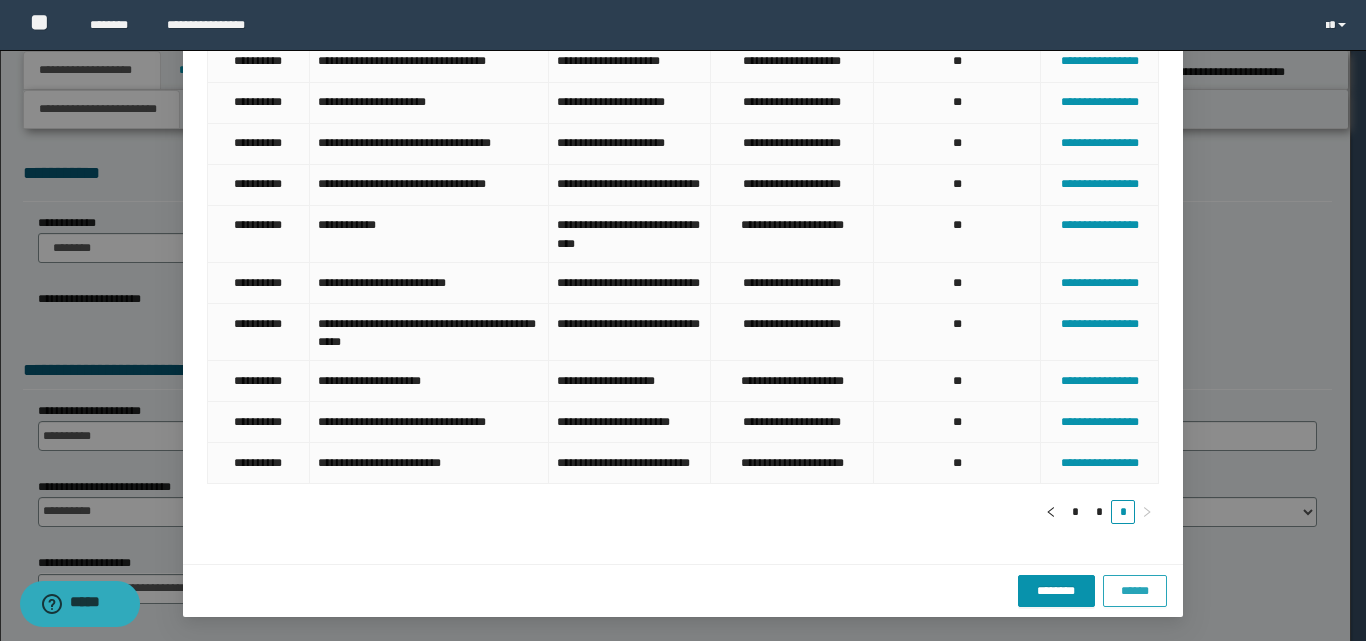 click on "******" at bounding box center [1135, 591] 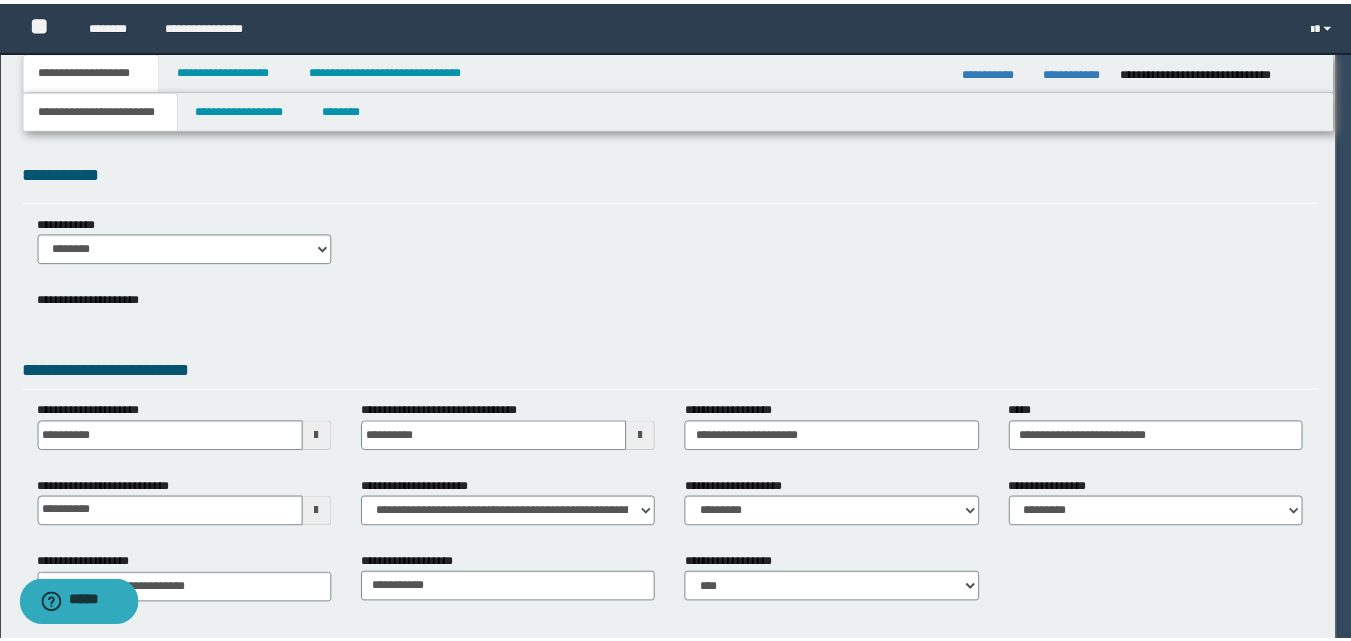scroll, scrollTop: 0, scrollLeft: 0, axis: both 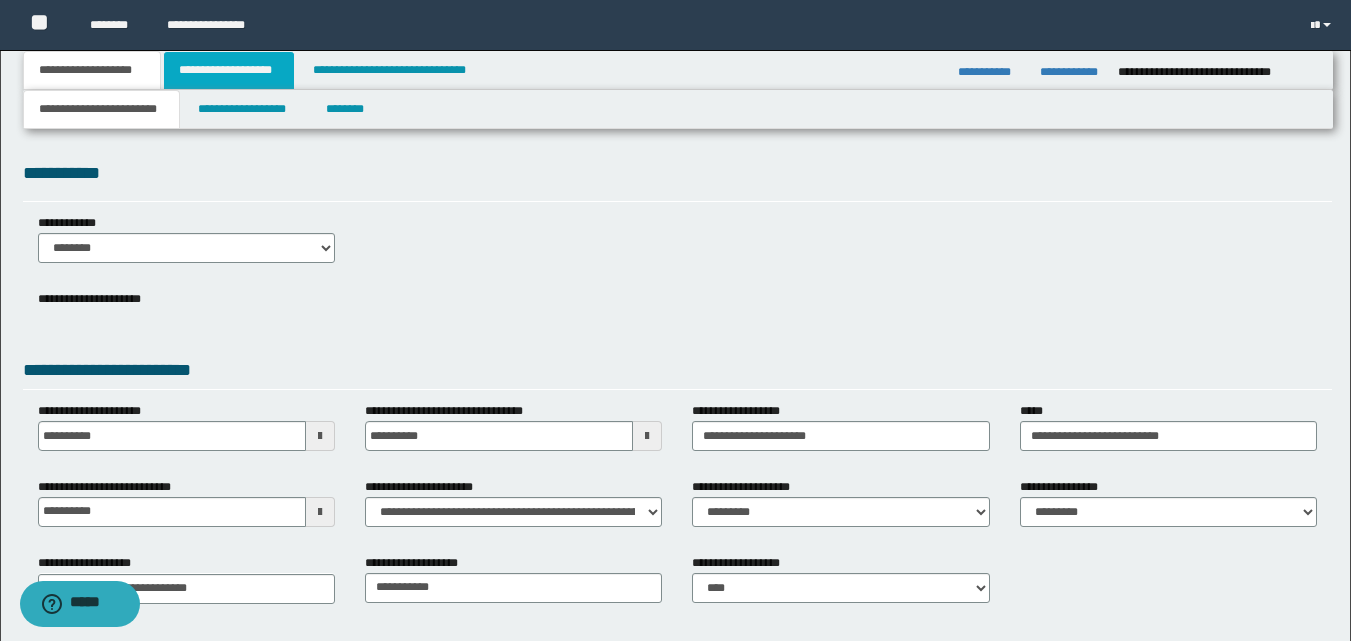 click on "**********" at bounding box center (229, 70) 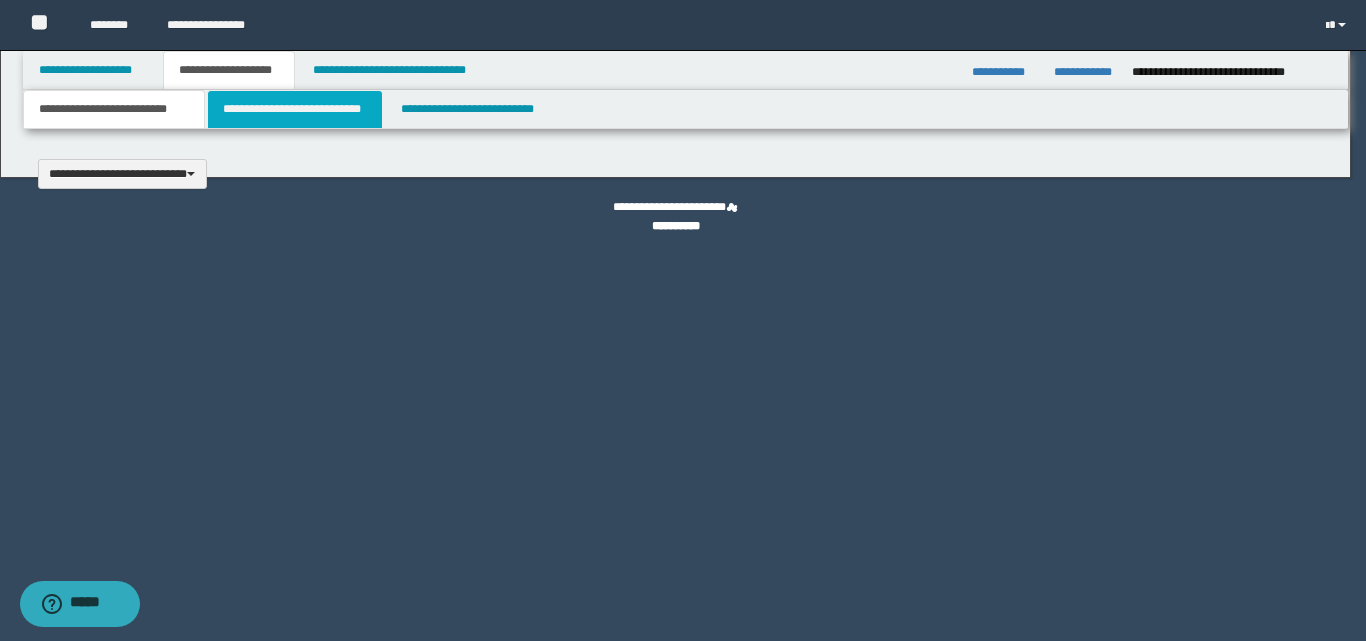 type 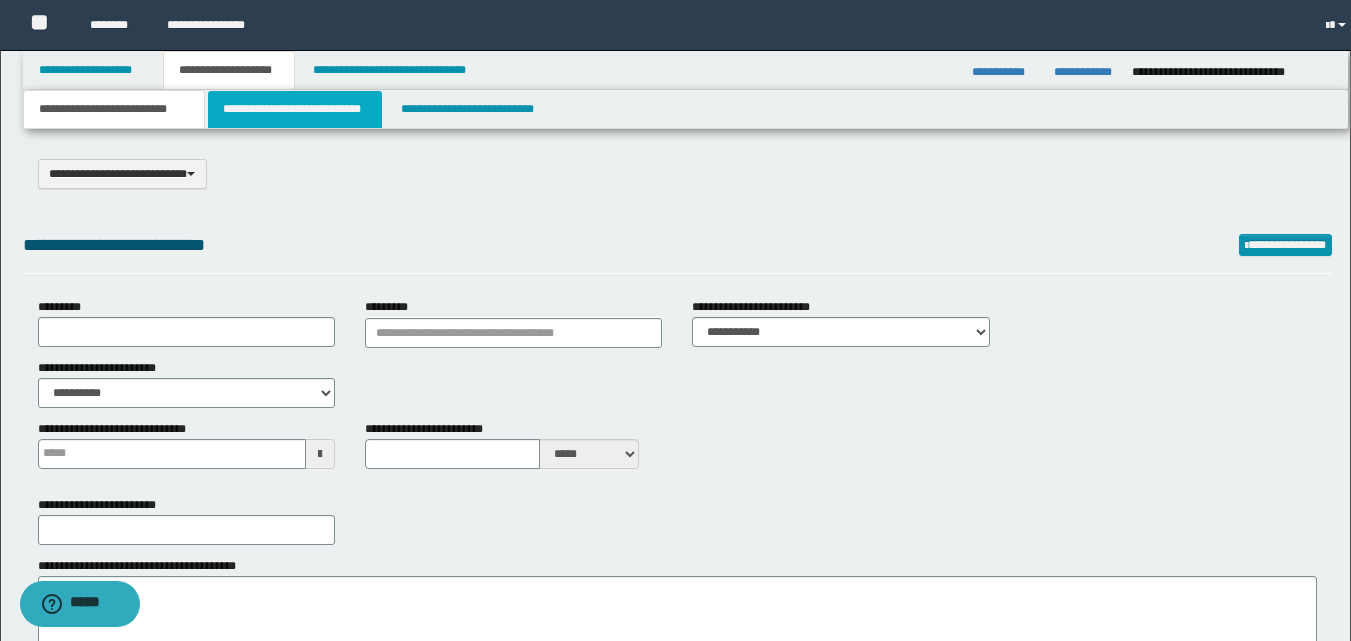 type on "**********" 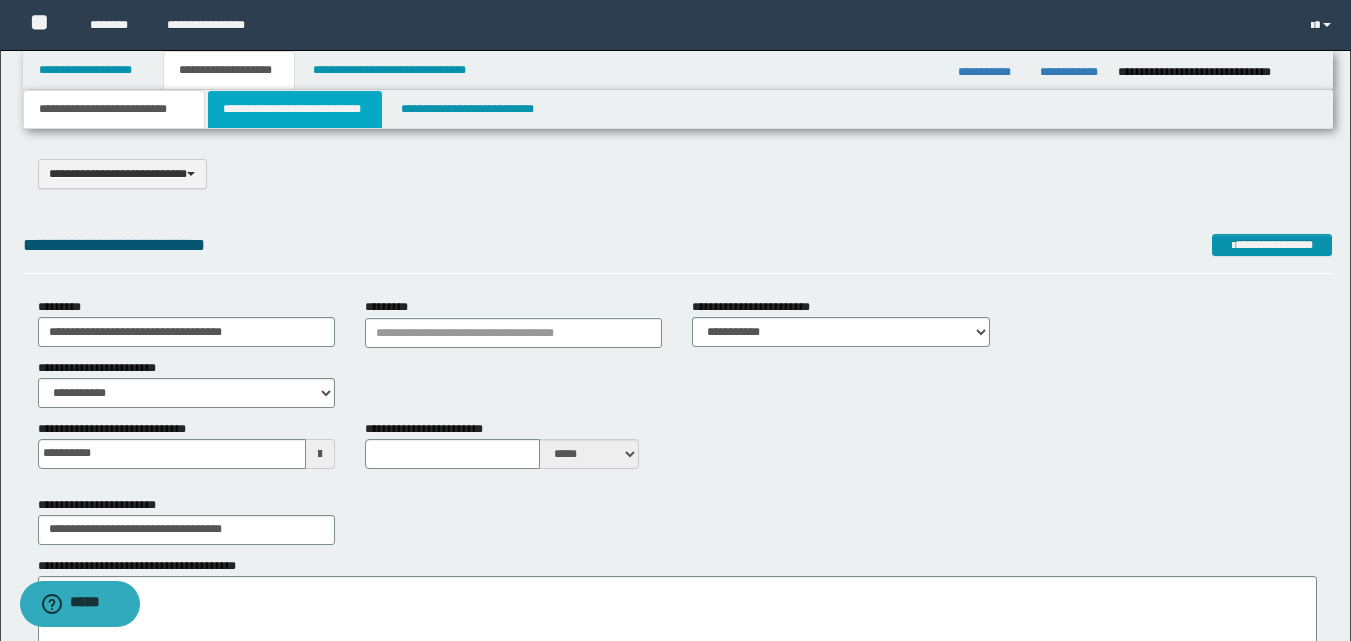scroll, scrollTop: 0, scrollLeft: 0, axis: both 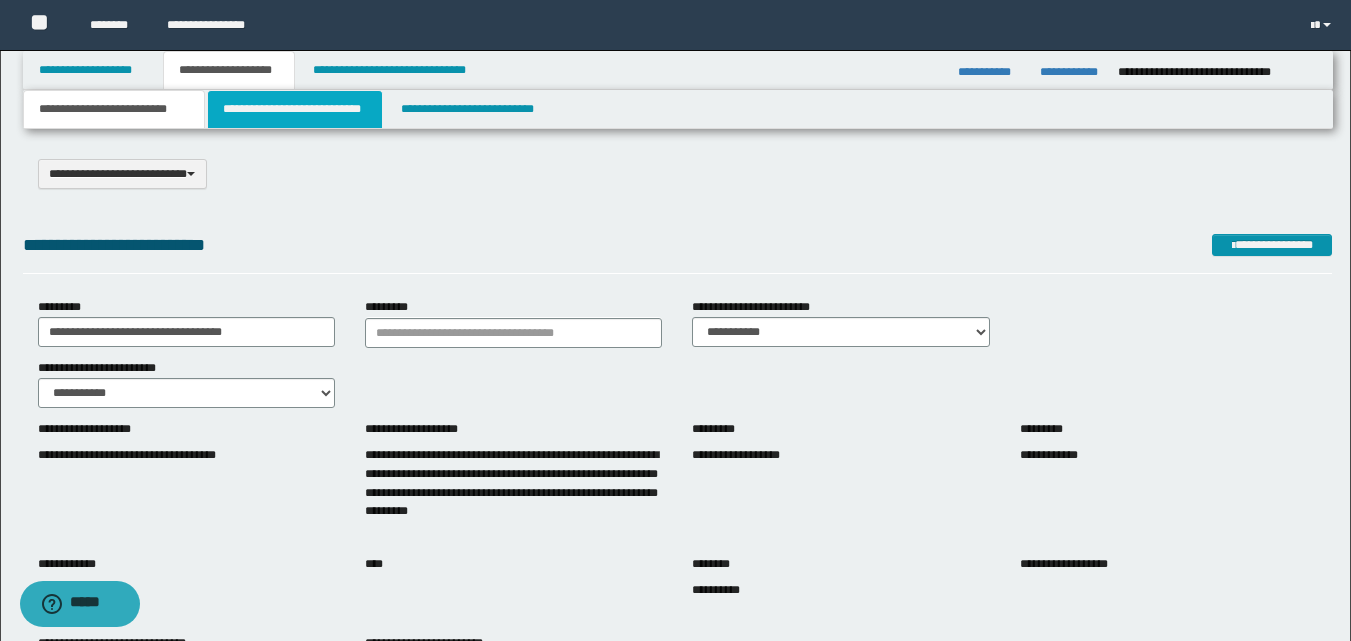 click on "**********" at bounding box center [295, 109] 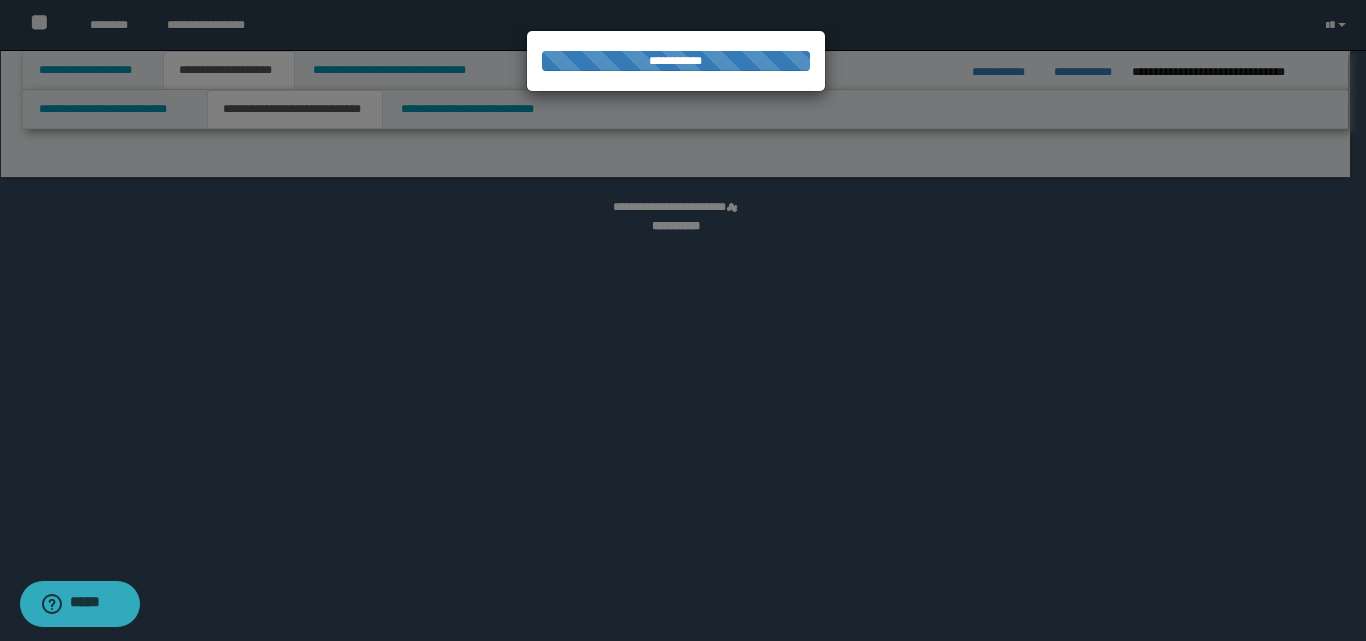 select on "*" 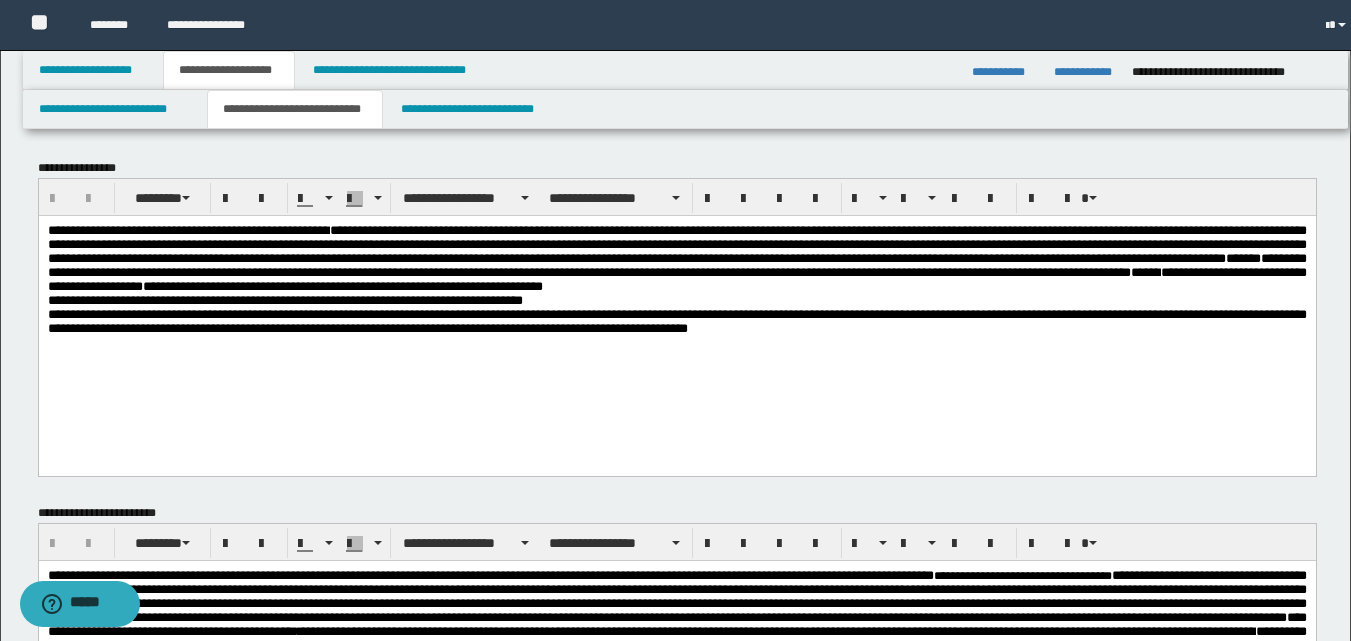 scroll, scrollTop: 0, scrollLeft: 0, axis: both 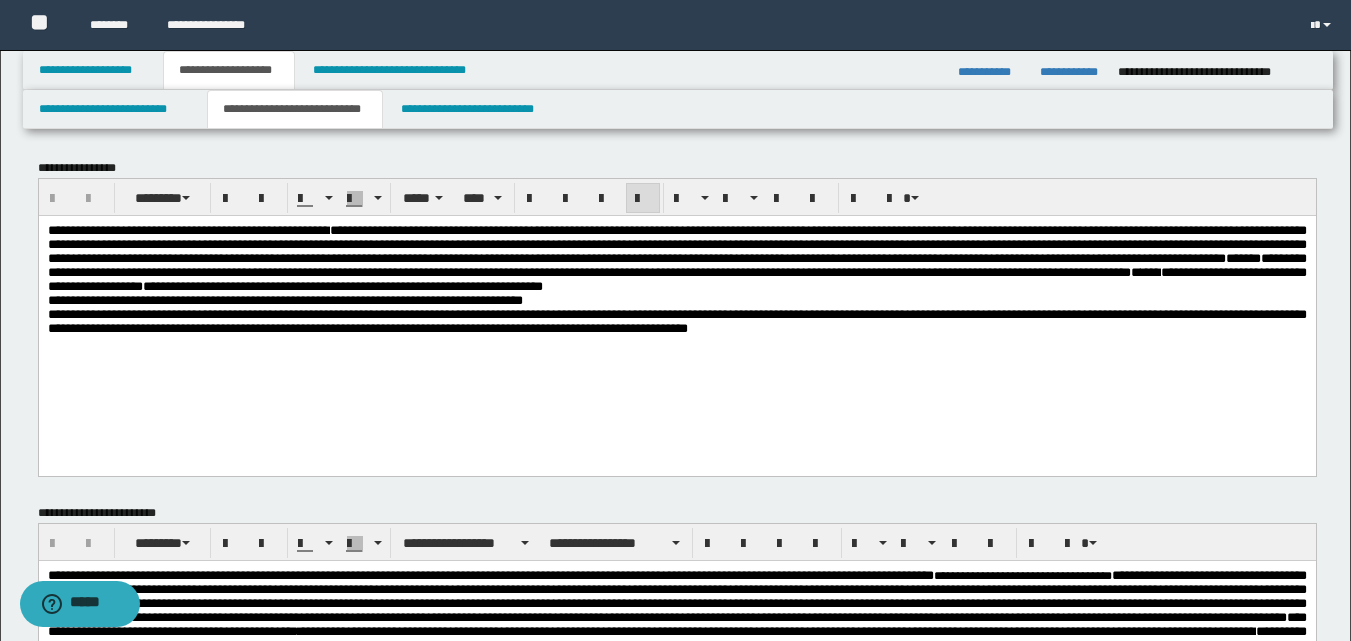 click on "**********" at bounding box center [676, 258] 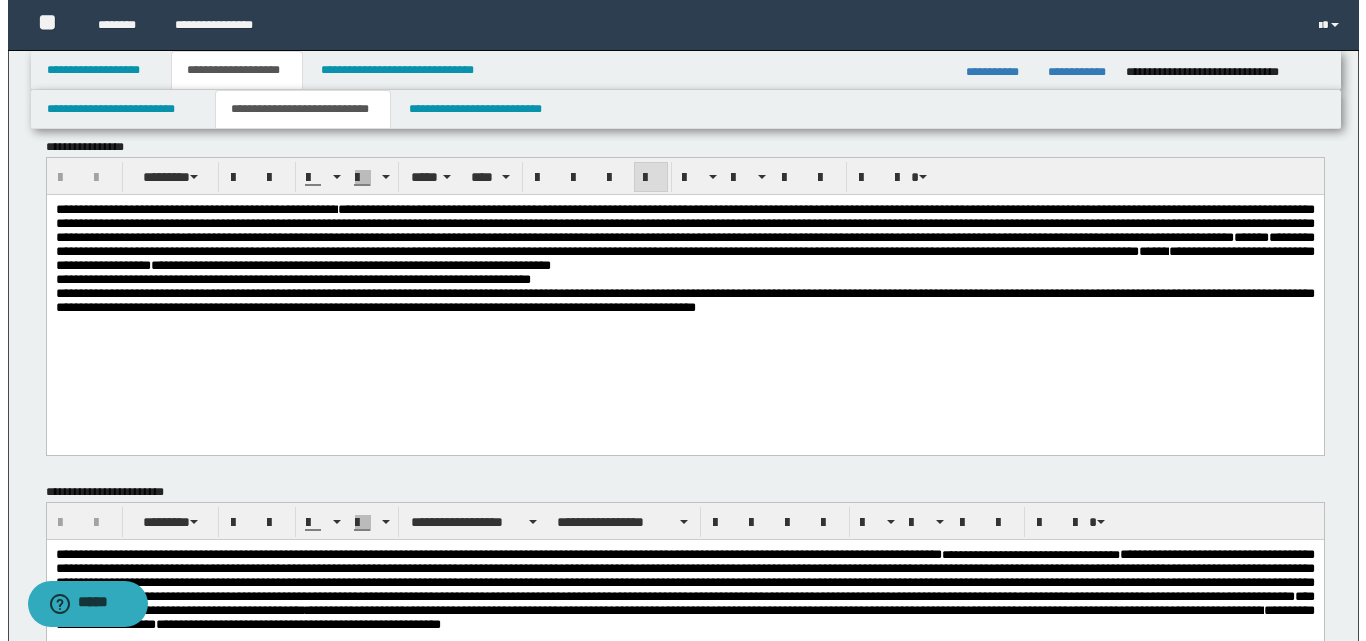 scroll, scrollTop: 0, scrollLeft: 0, axis: both 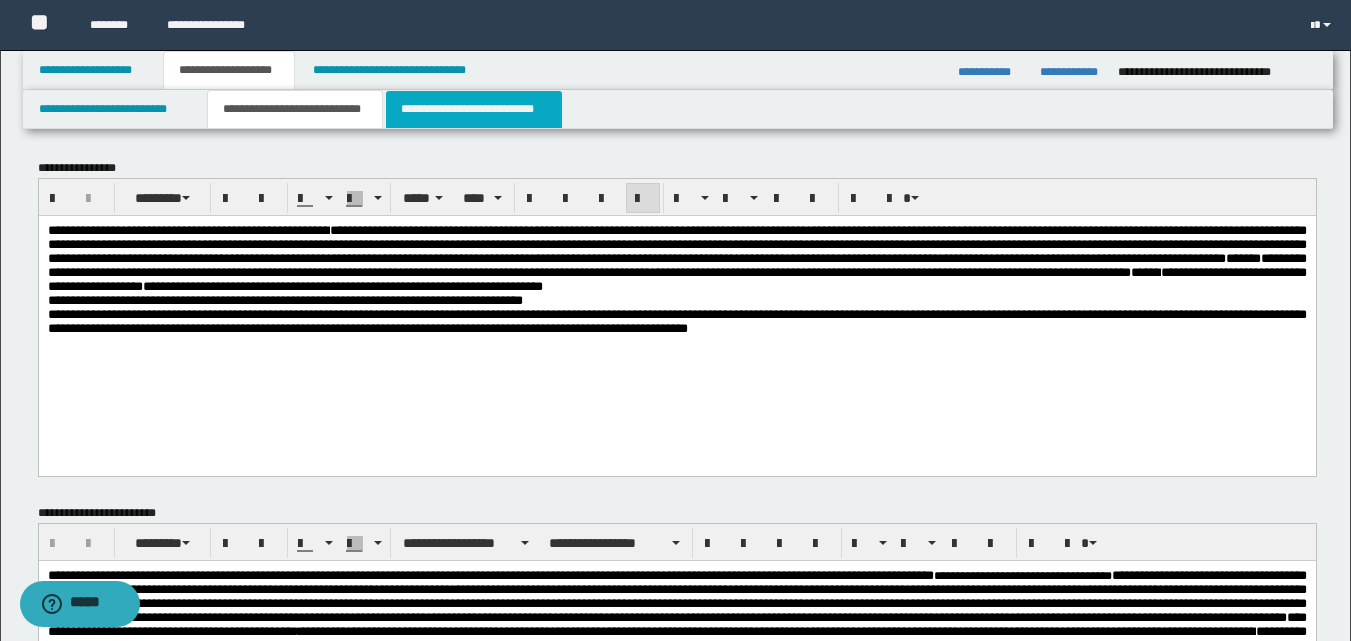 click on "**********" at bounding box center [474, 109] 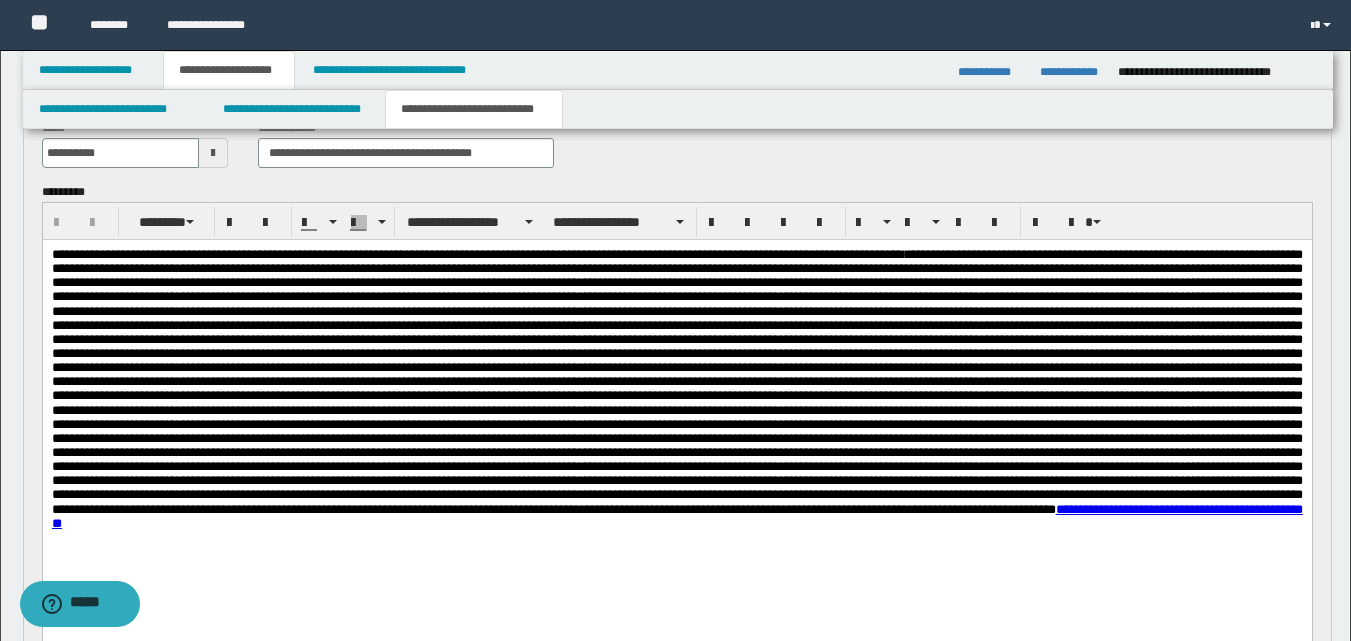 scroll, scrollTop: 797, scrollLeft: 0, axis: vertical 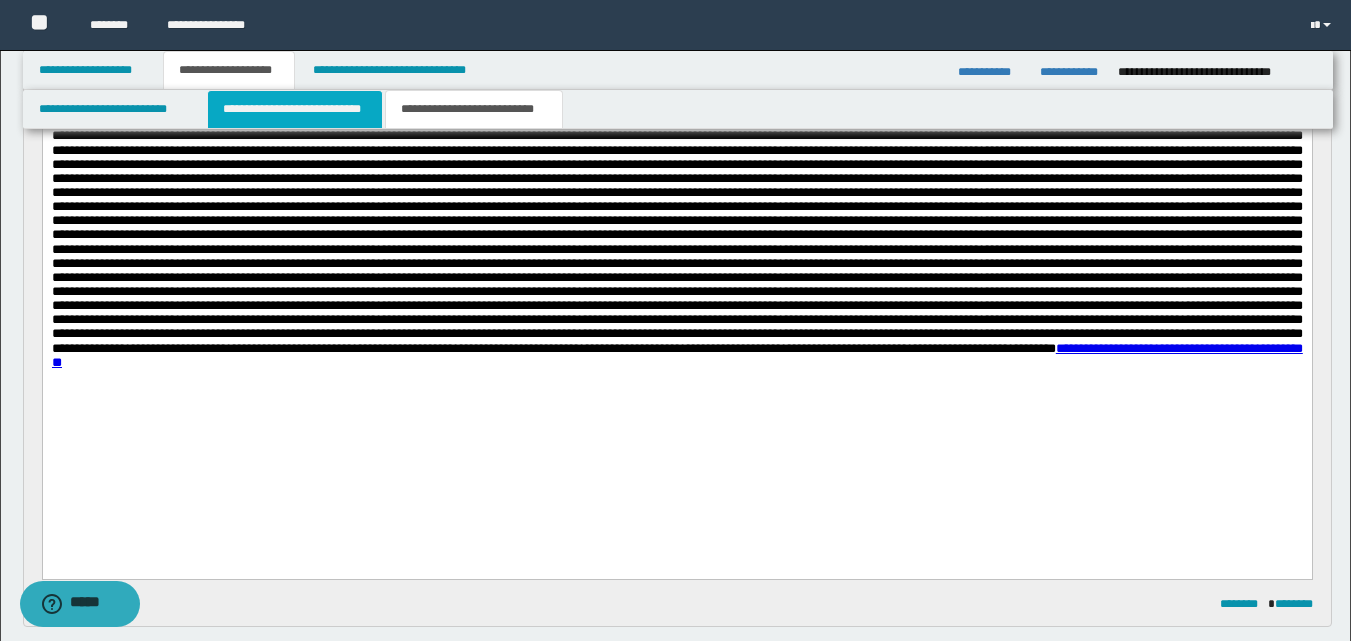click on "**********" at bounding box center [295, 109] 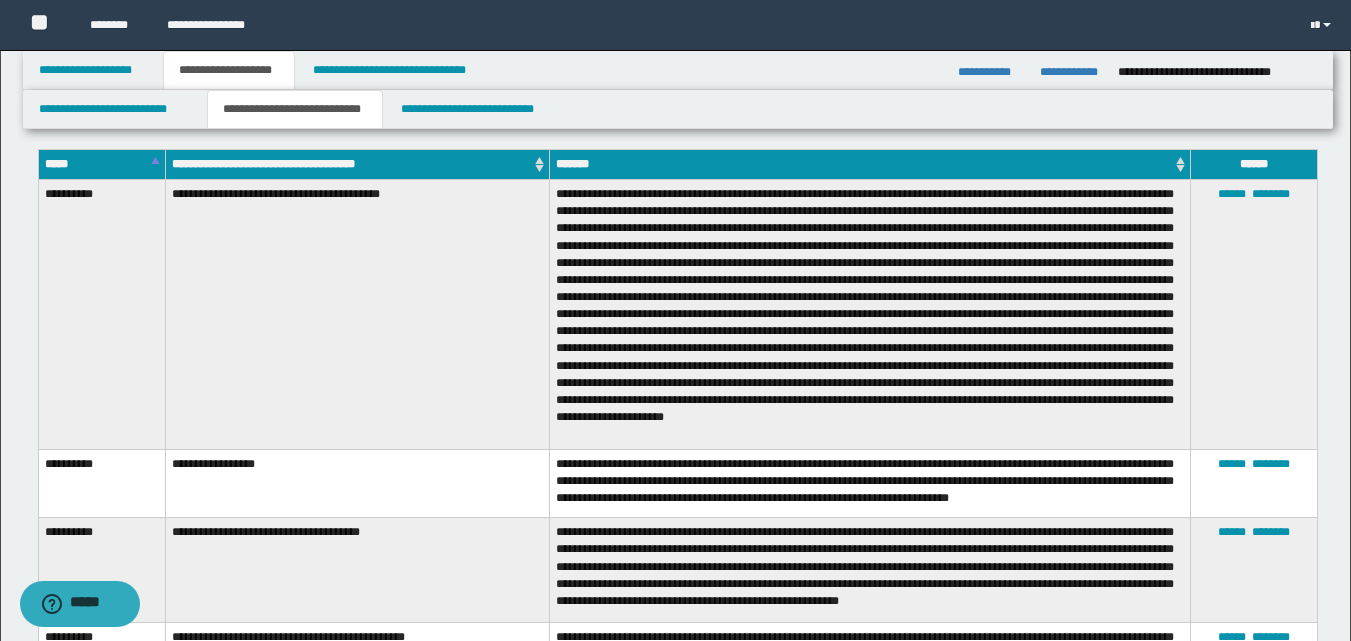scroll, scrollTop: 660, scrollLeft: 0, axis: vertical 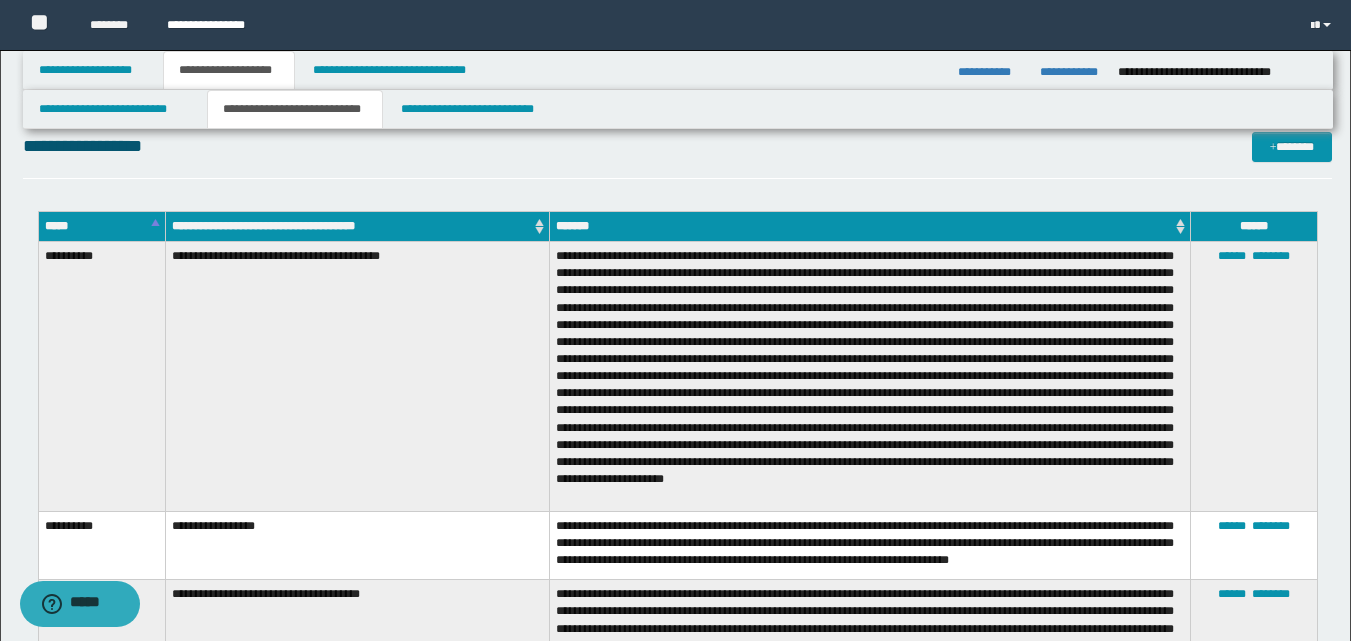 click on "**********" at bounding box center [215, 25] 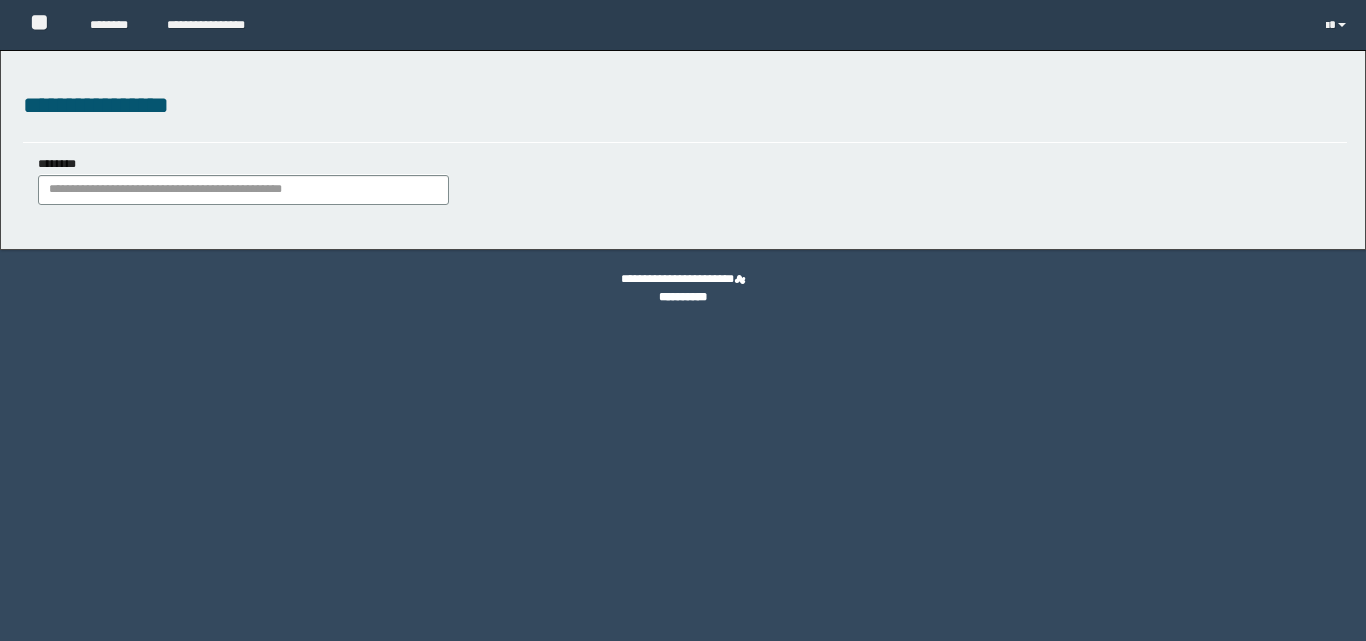 scroll, scrollTop: 0, scrollLeft: 0, axis: both 